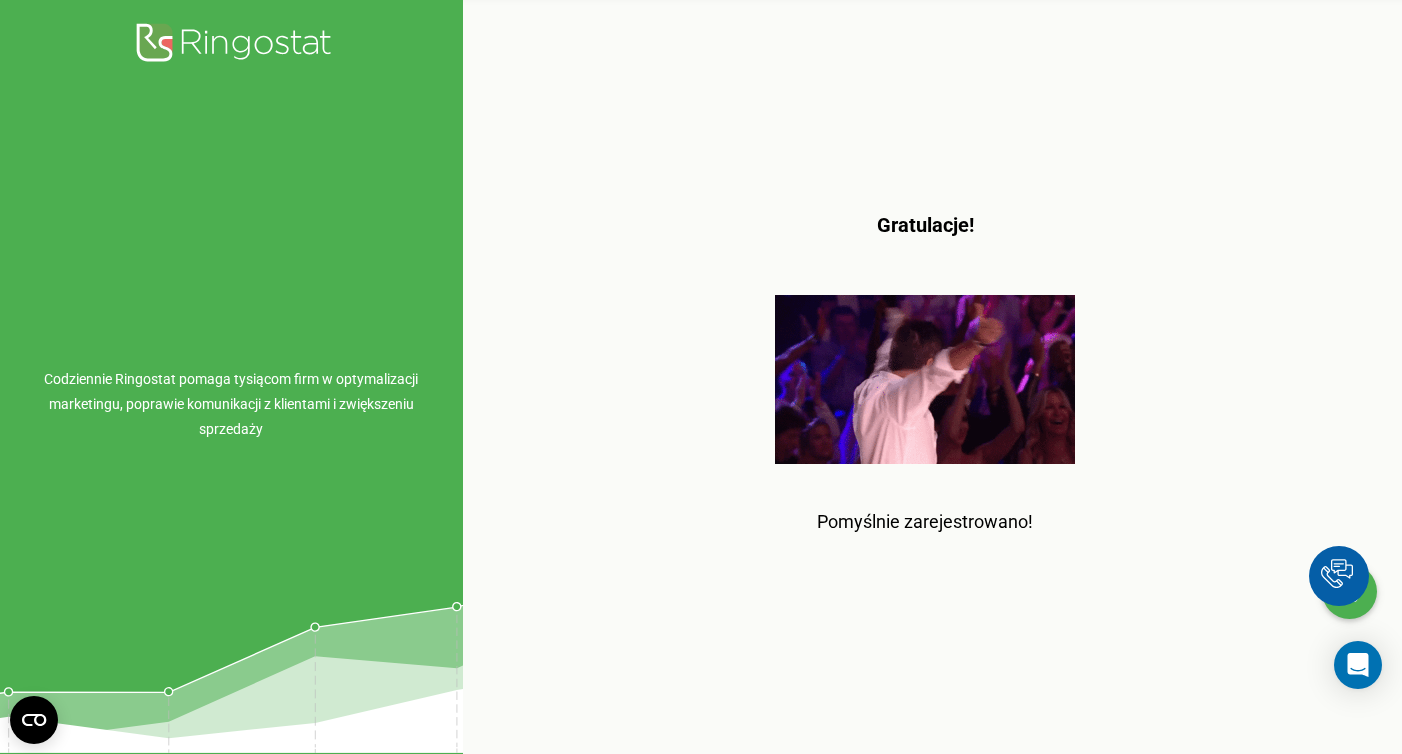 scroll, scrollTop: 0, scrollLeft: 0, axis: both 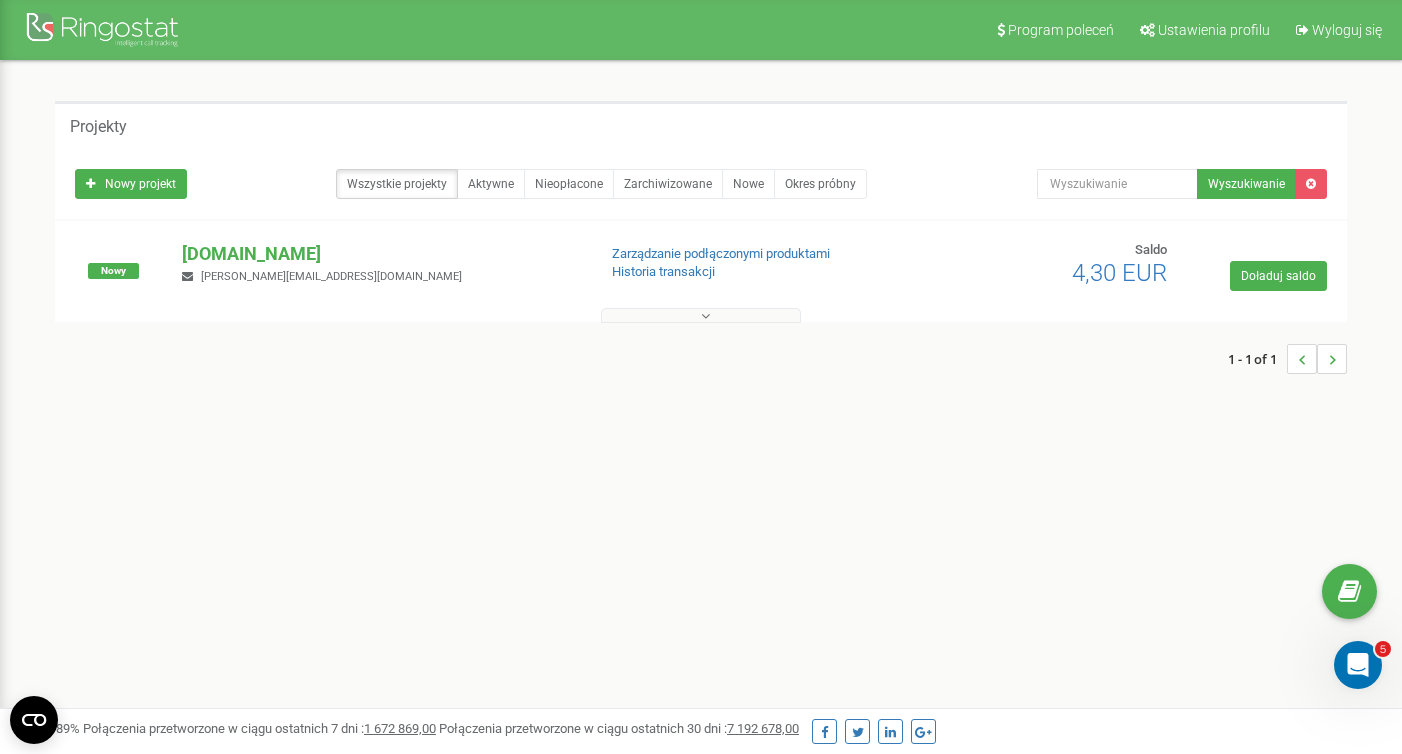 click at bounding box center [705, 316] 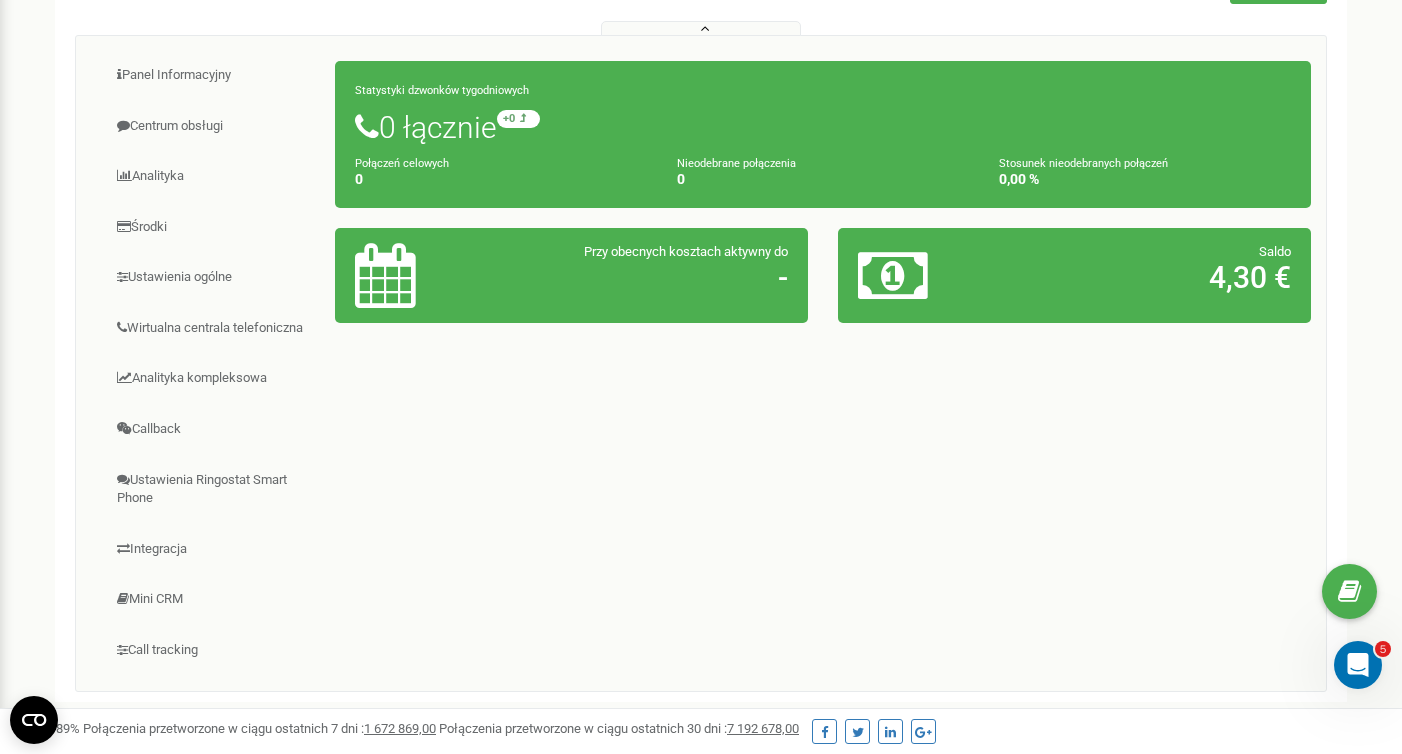 scroll, scrollTop: 280, scrollLeft: 0, axis: vertical 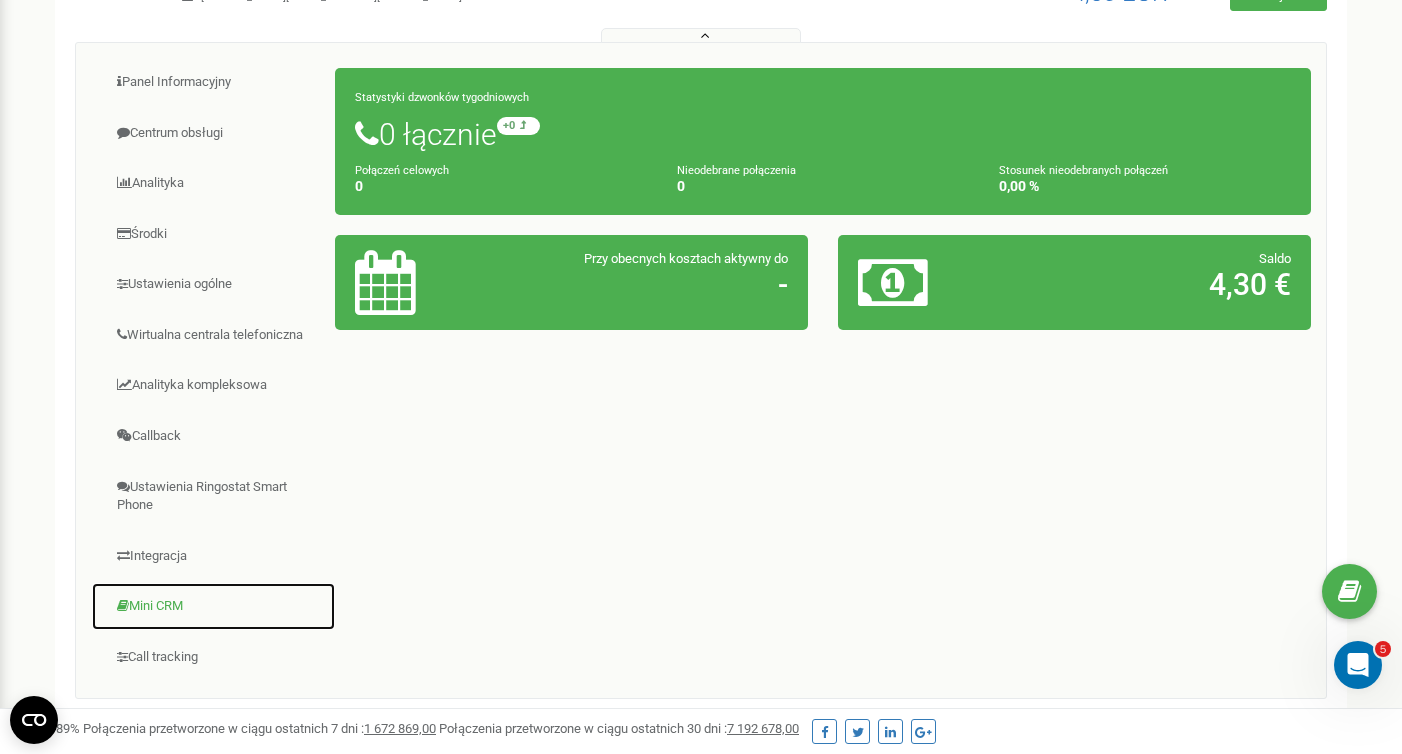 click on "Mini CRM" at bounding box center (213, 606) 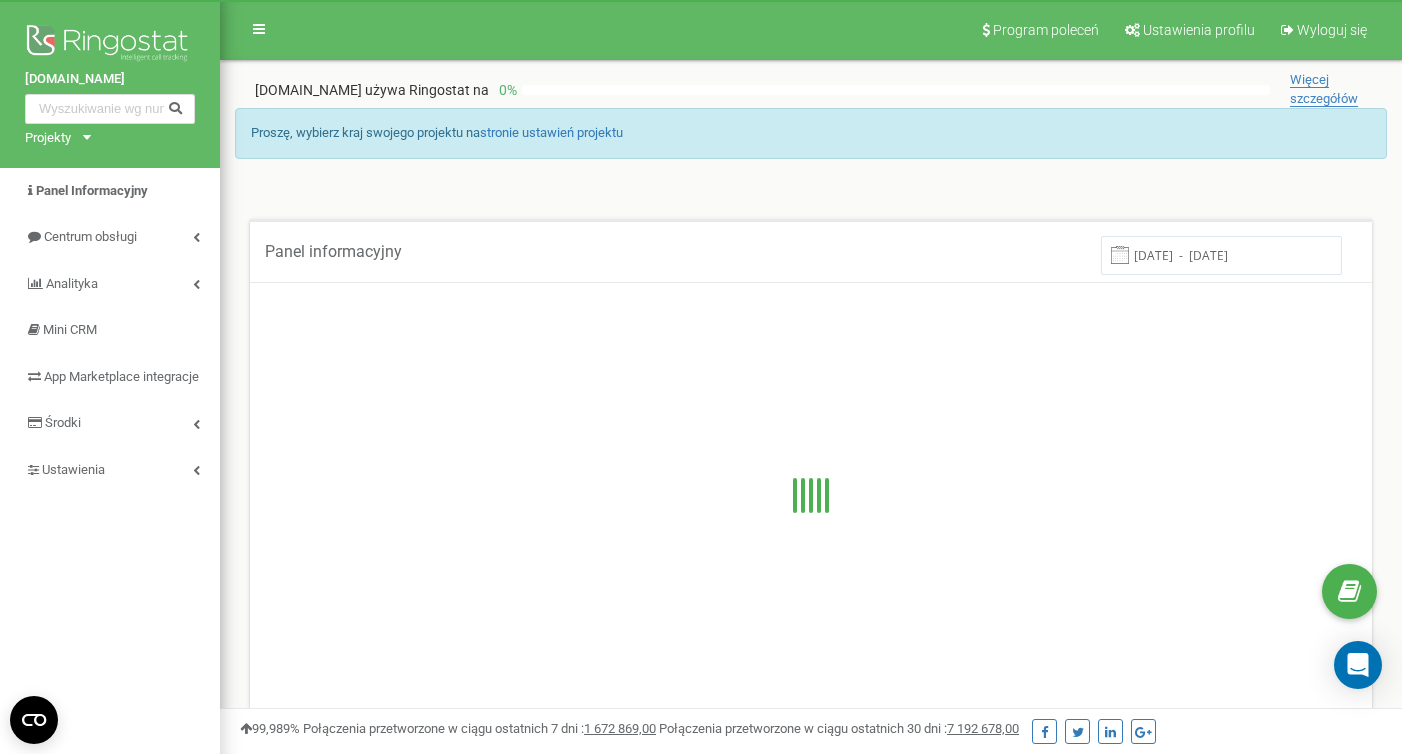 scroll, scrollTop: 0, scrollLeft: 0, axis: both 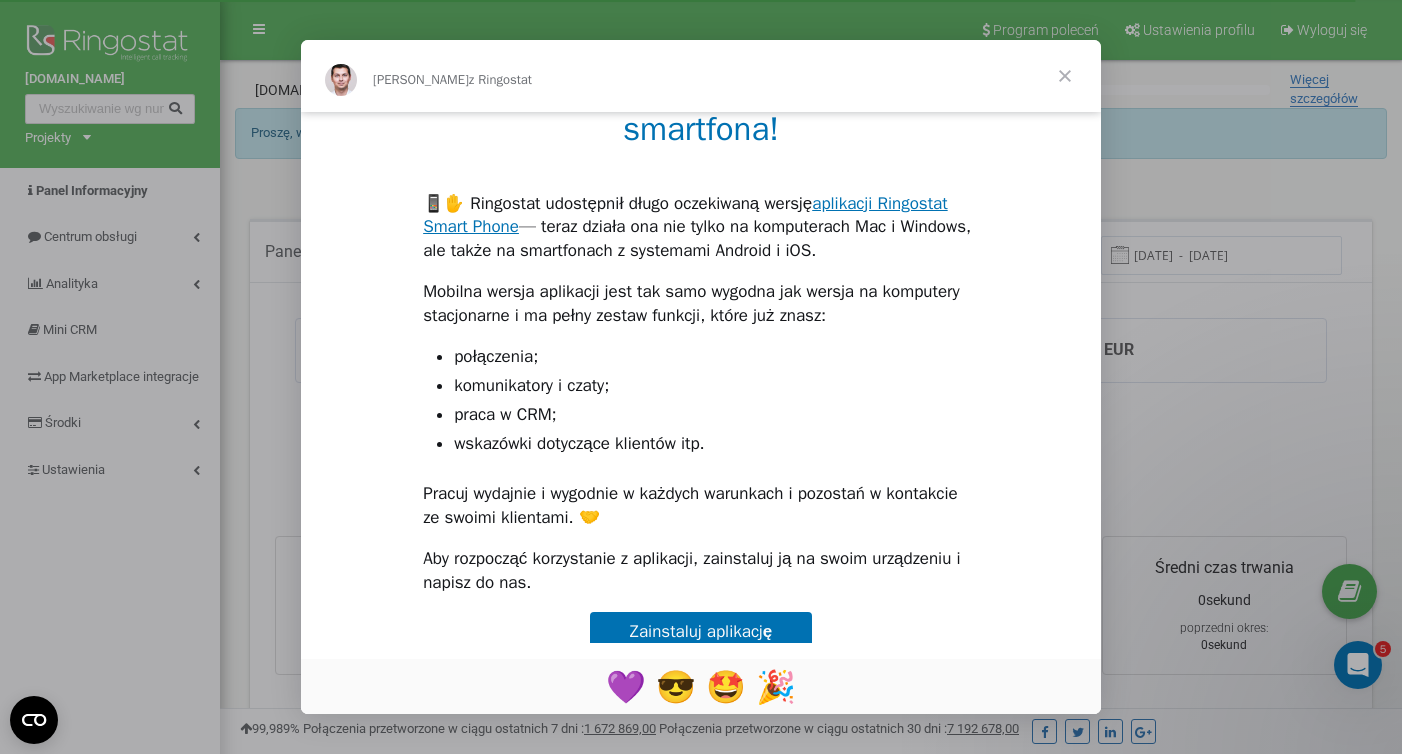 click on "Zainstaluj aplikację" at bounding box center (701, 631) 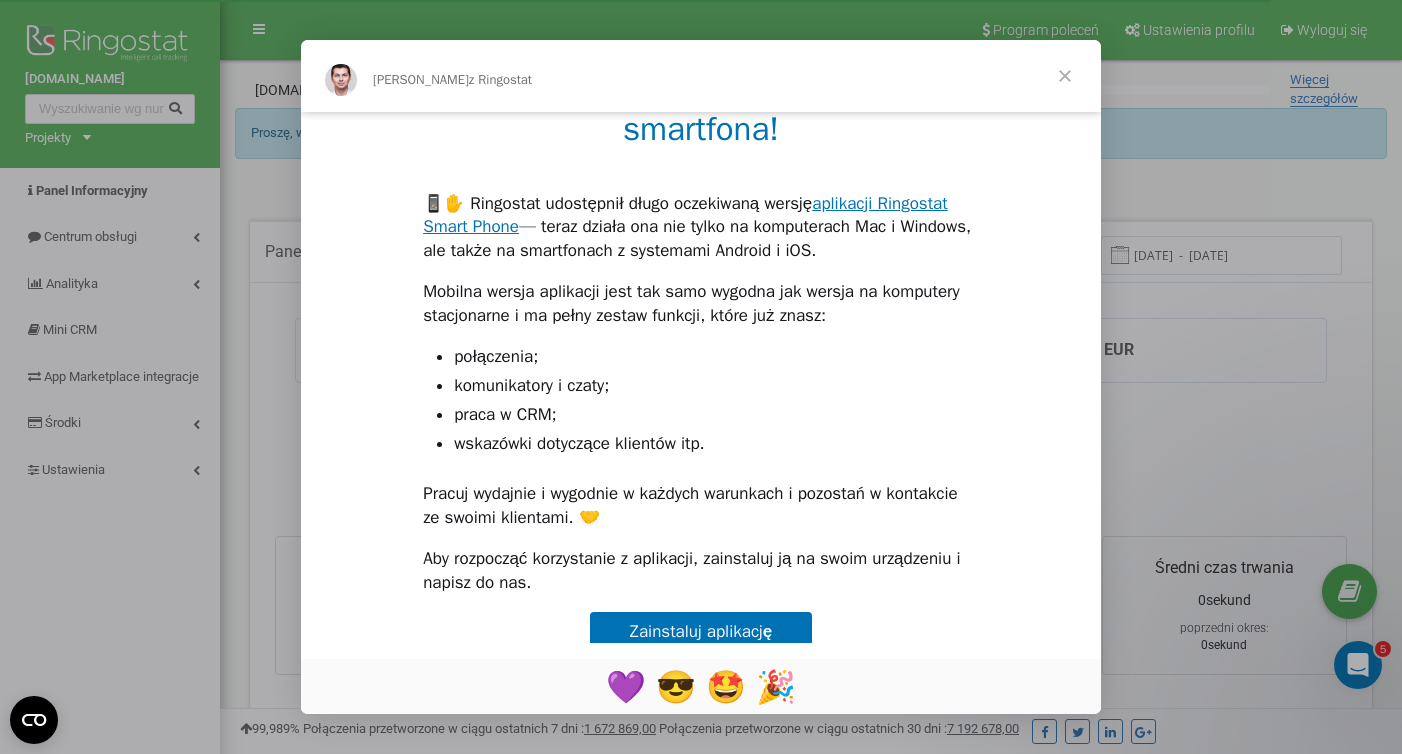 click at bounding box center (1065, 76) 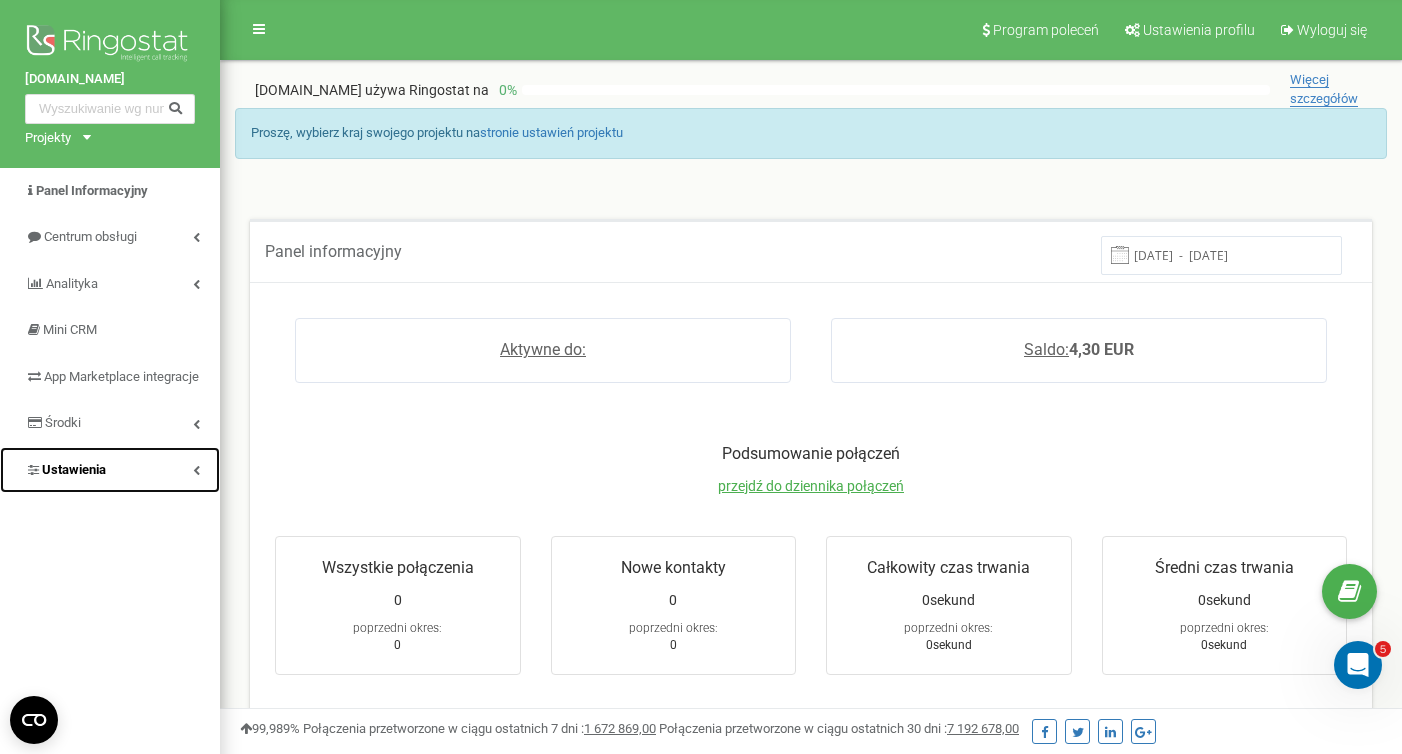 click on "Ustawienia" at bounding box center (74, 469) 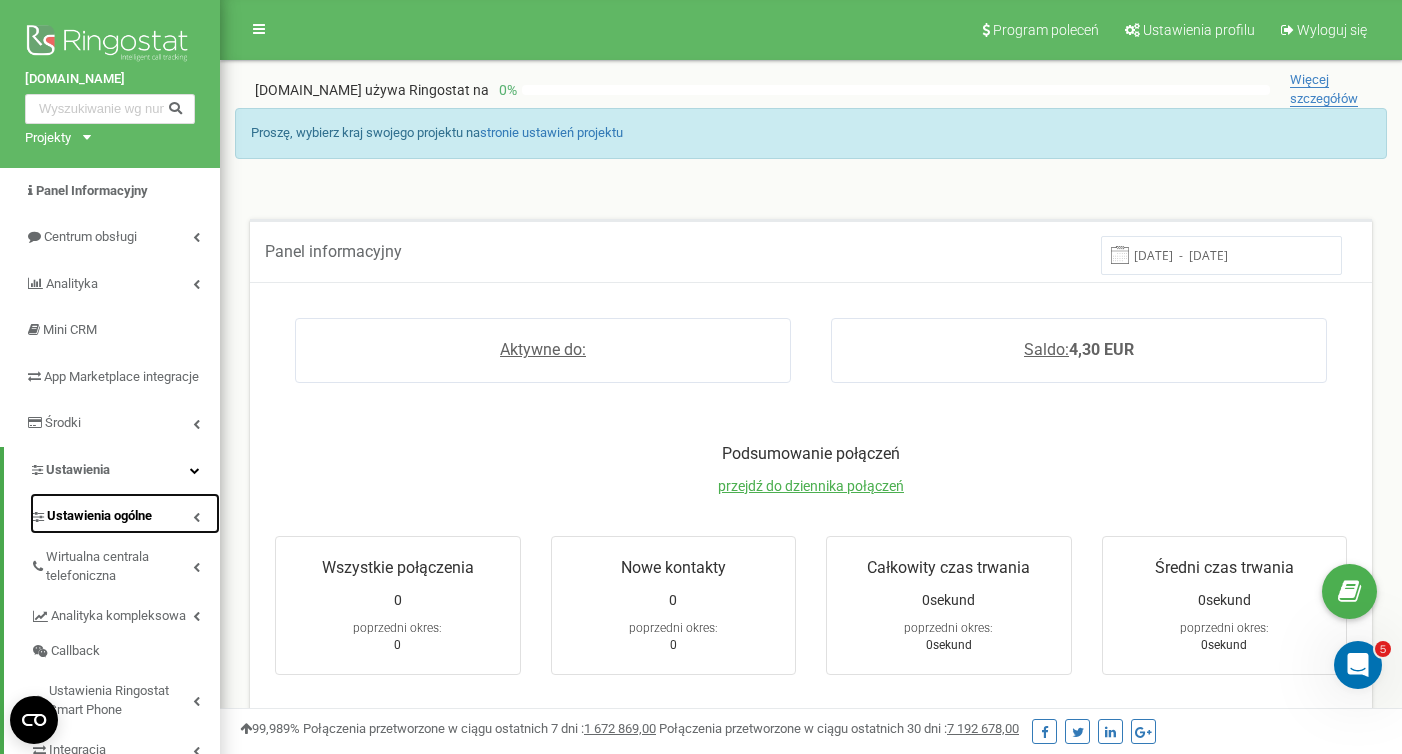 click on "Ustawienia ogólne" at bounding box center (125, 513) 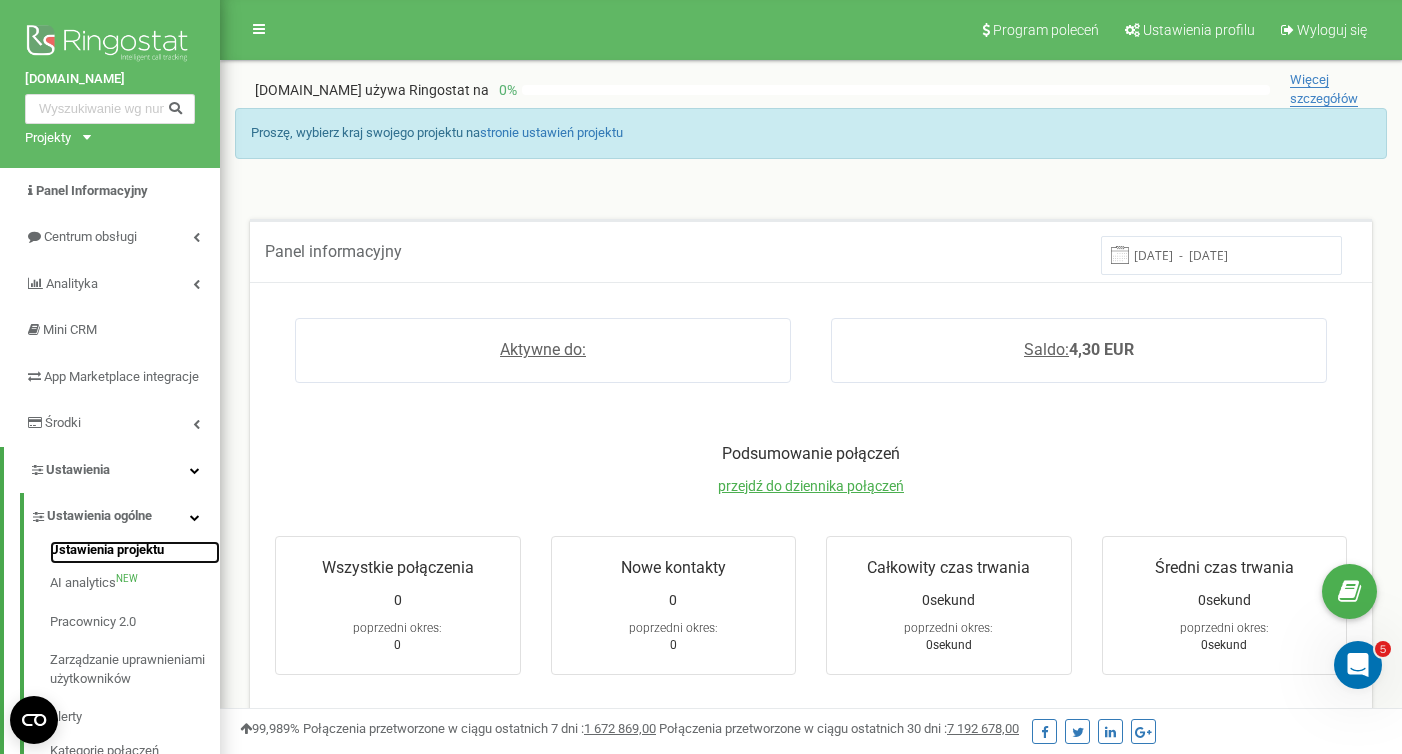 click on "Ustawienia projektu" at bounding box center (135, 553) 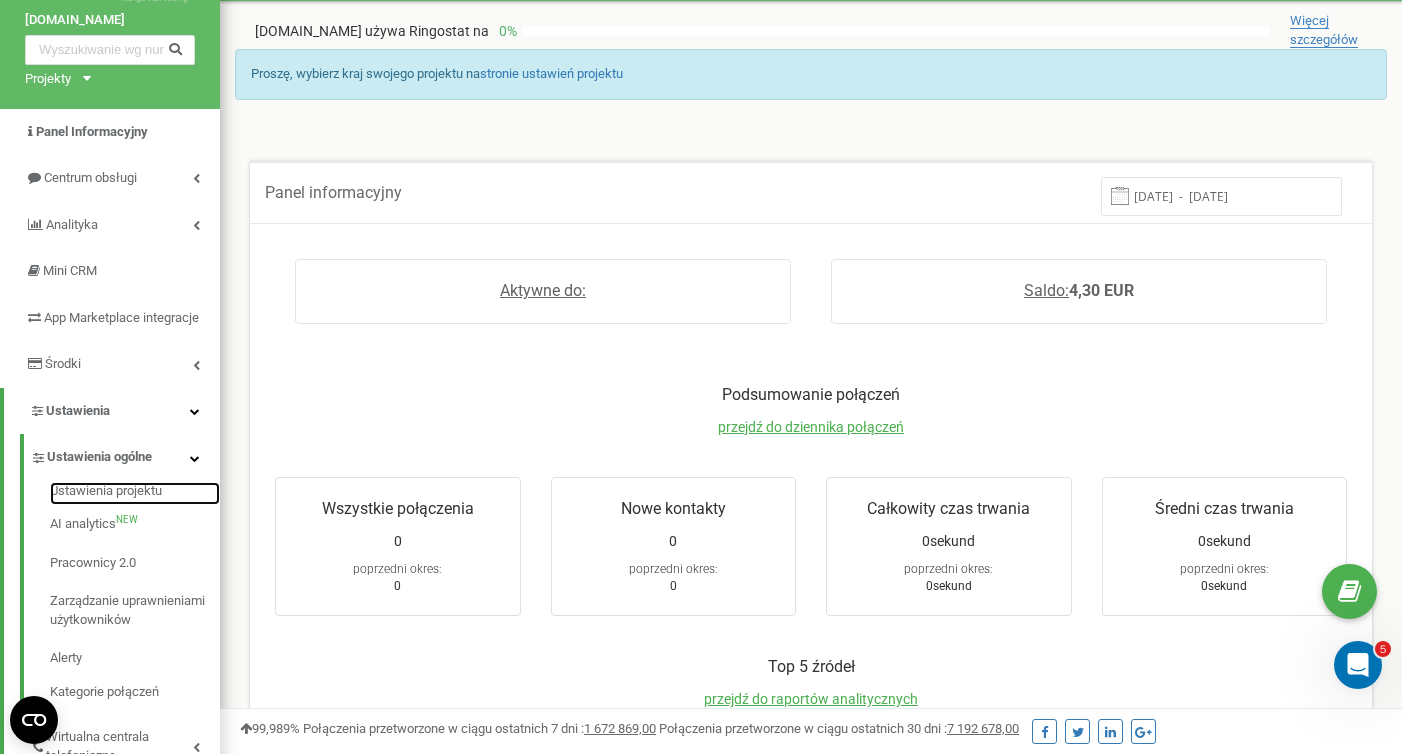 scroll, scrollTop: 60, scrollLeft: 0, axis: vertical 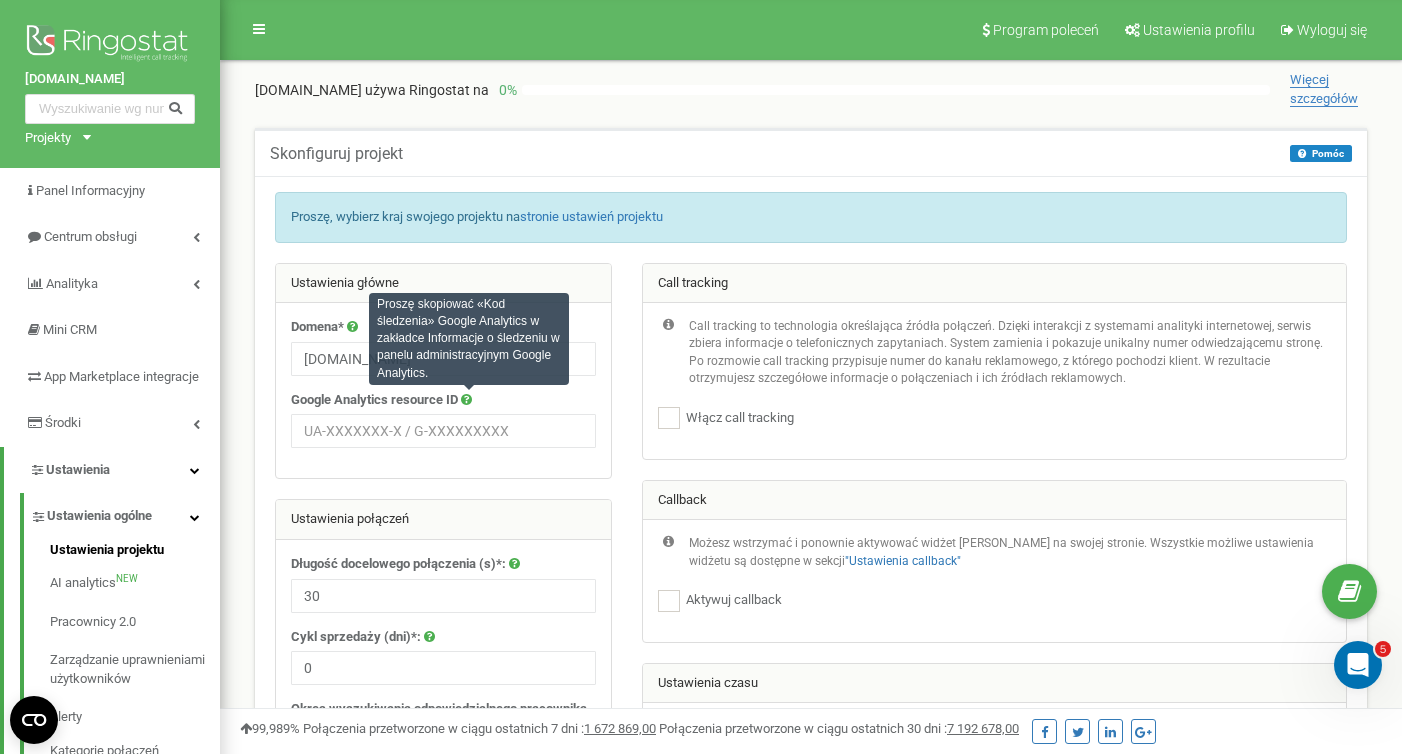 click at bounding box center (466, 399) 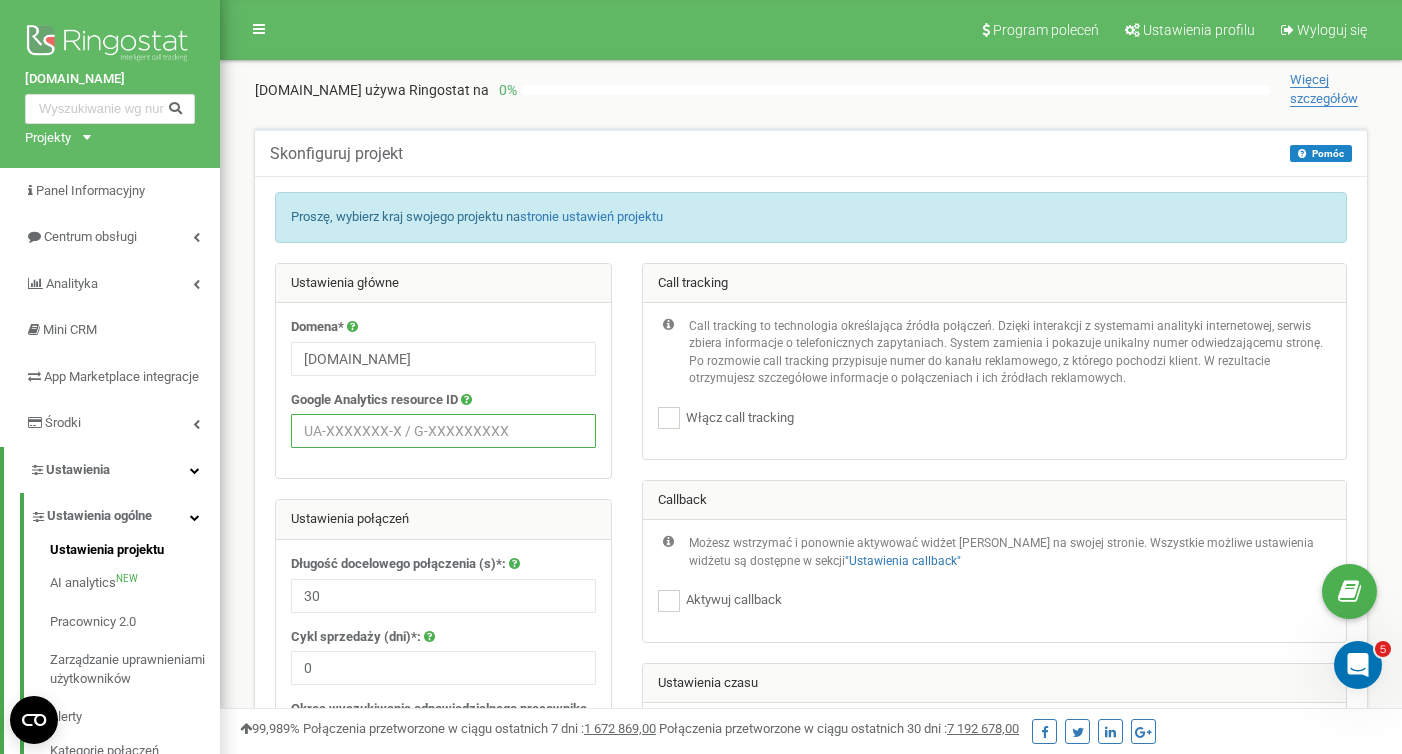 click at bounding box center [443, 431] 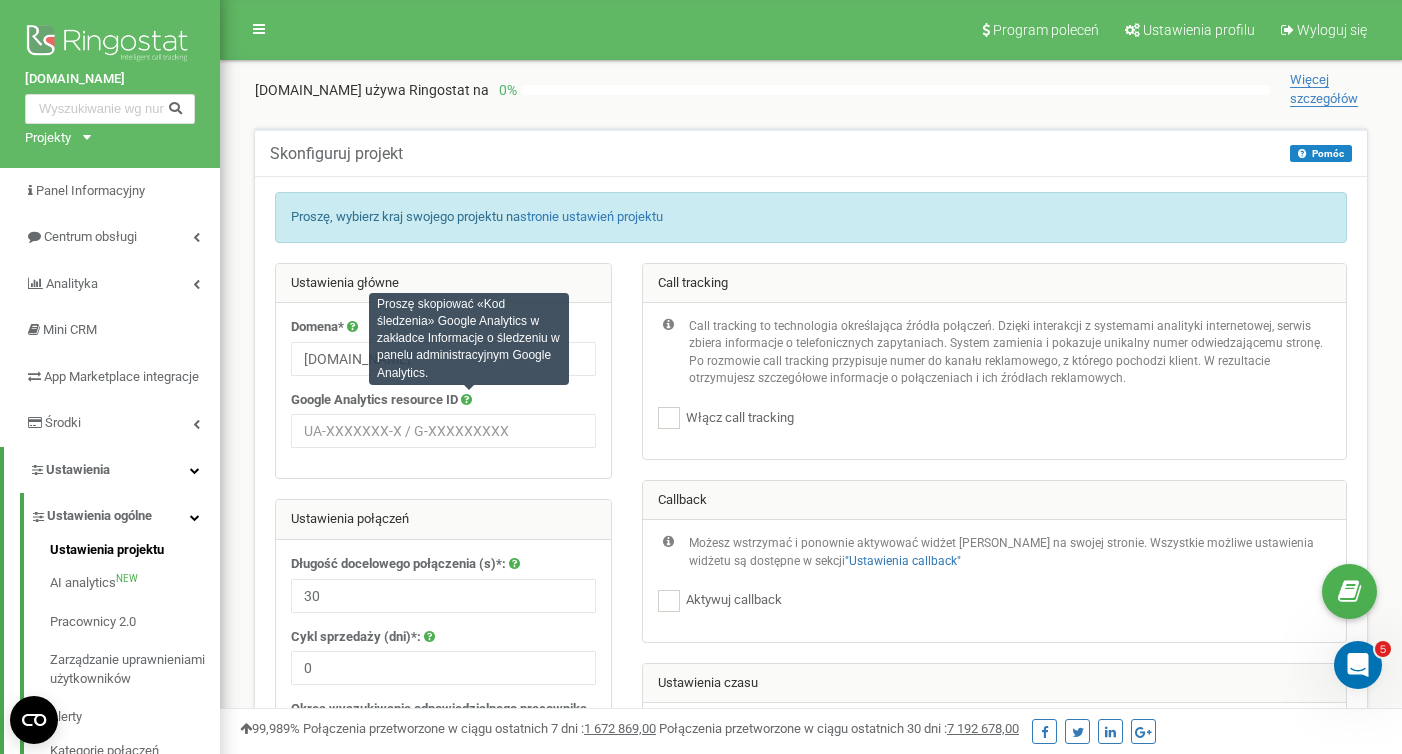 click at bounding box center (466, 399) 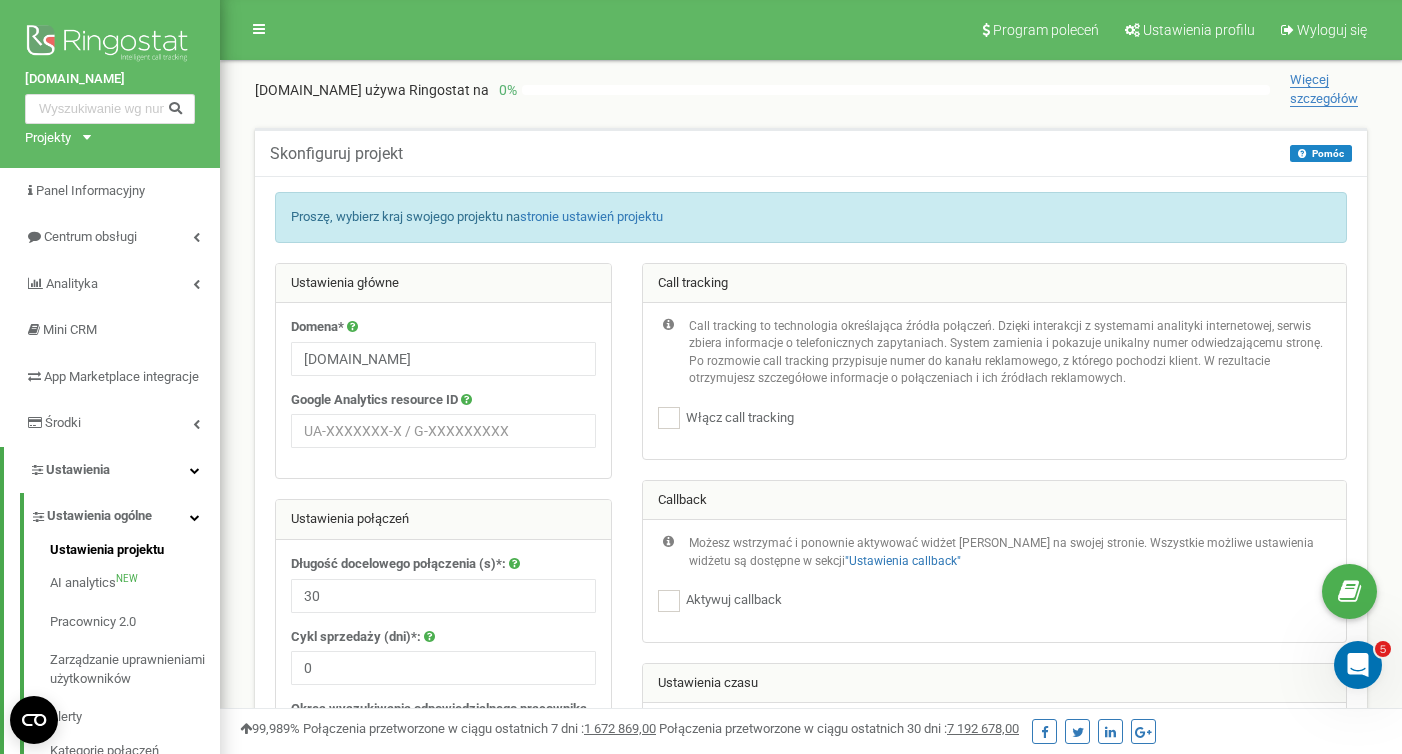 click on "Google Analytics resource ID" at bounding box center (374, 400) 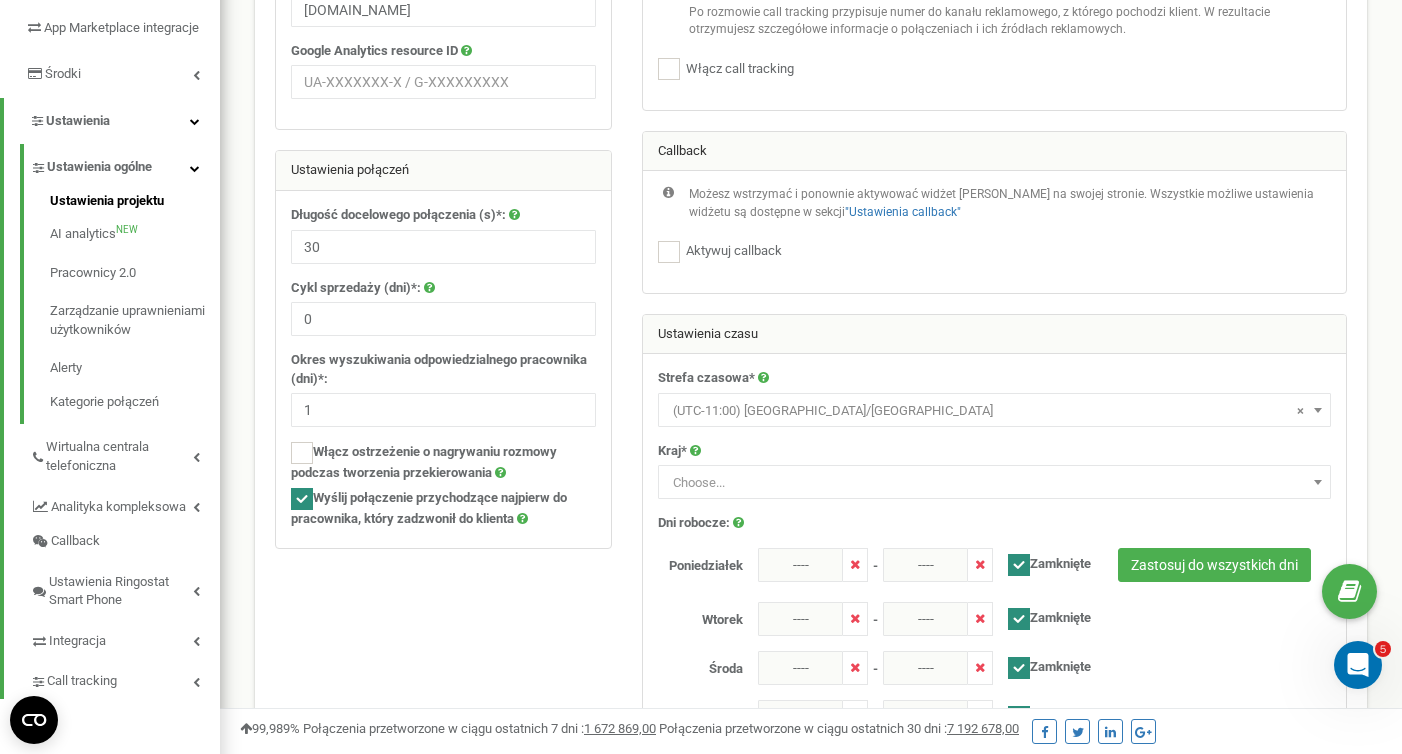 scroll, scrollTop: 369, scrollLeft: 0, axis: vertical 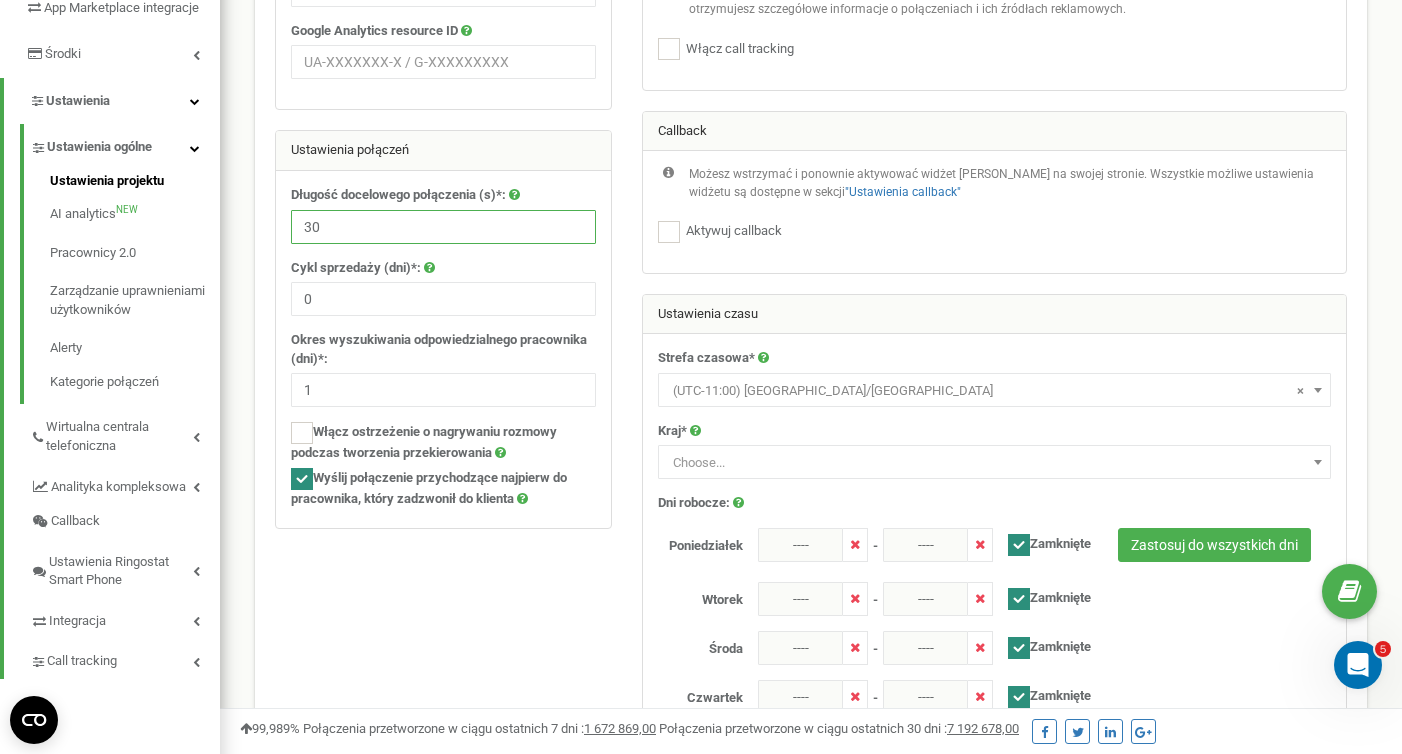 drag, startPoint x: 322, startPoint y: 225, endPoint x: 284, endPoint y: 225, distance: 38 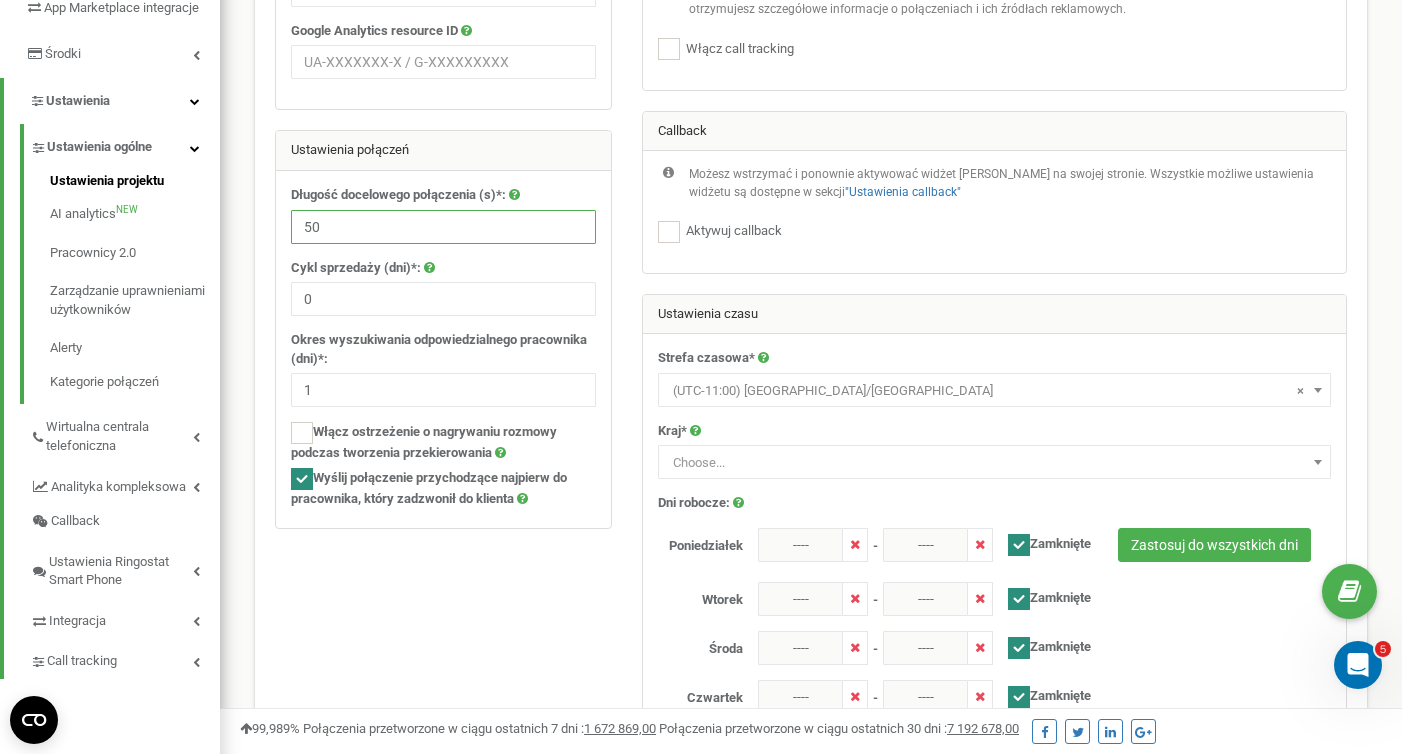 type on "50" 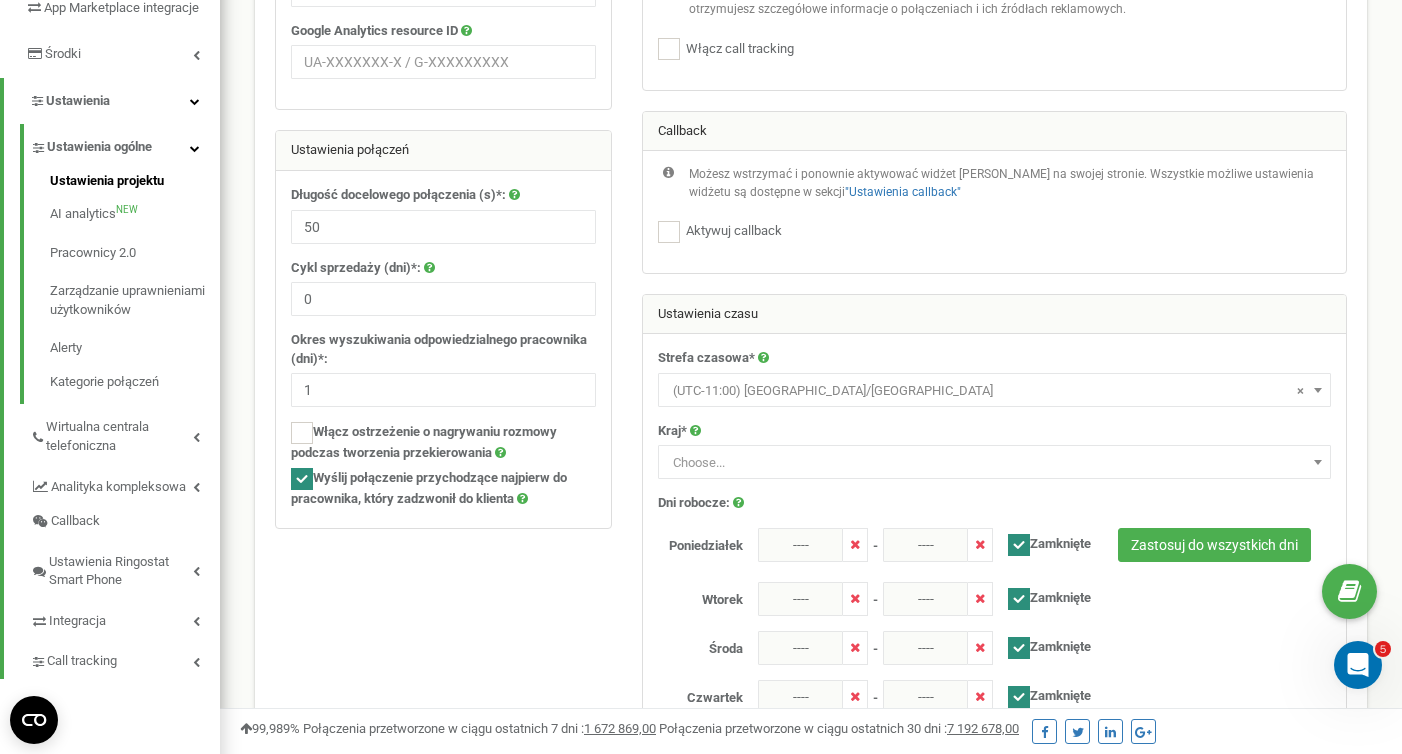 click on "Długość docelowego połączenia (s)*:
50
Cykl sprzedaży (dni)*:
0
Okres wyszukiwania odpowiedzialnego pracownika (dni)*:
1
Włącz ostrzeżenie o nagrywaniu rozmowy podczas tworzenia przekierowania" at bounding box center [443, 349] 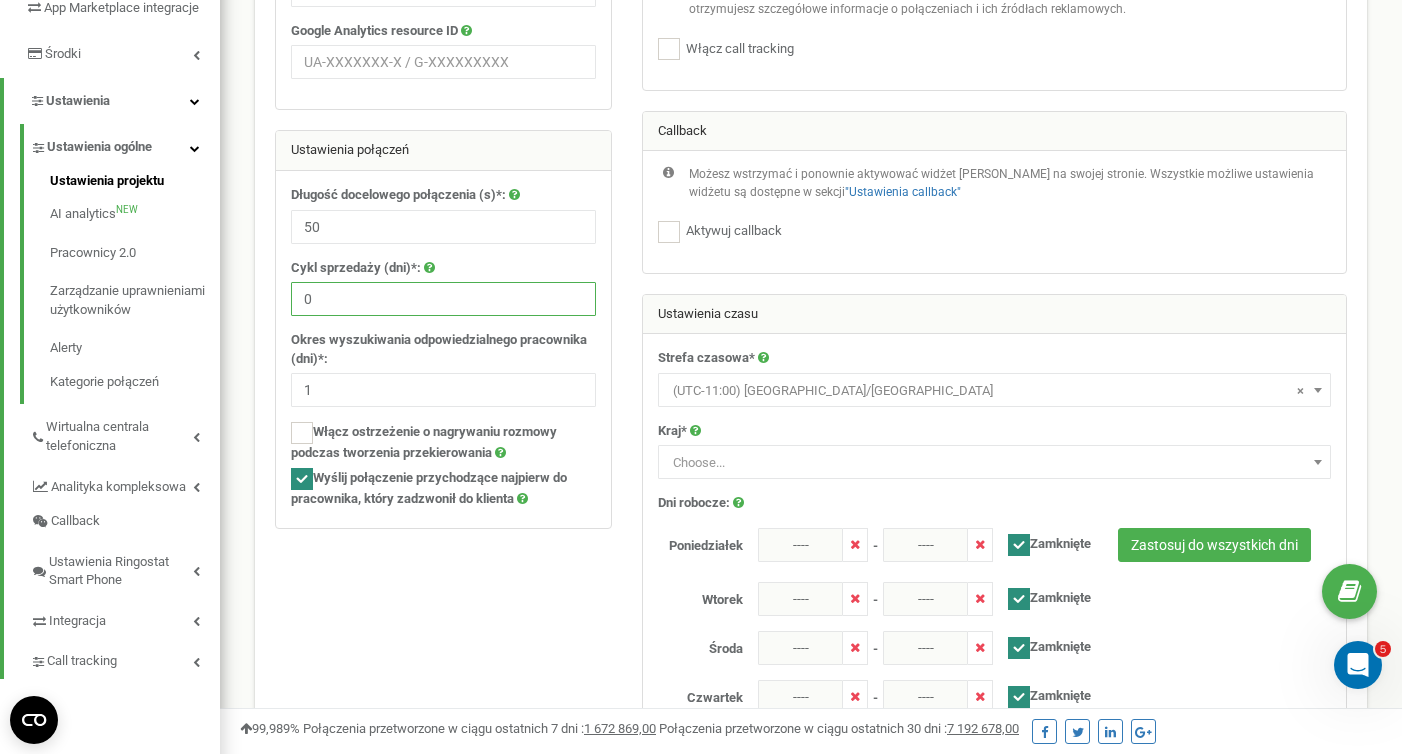 click on "0" at bounding box center (443, 299) 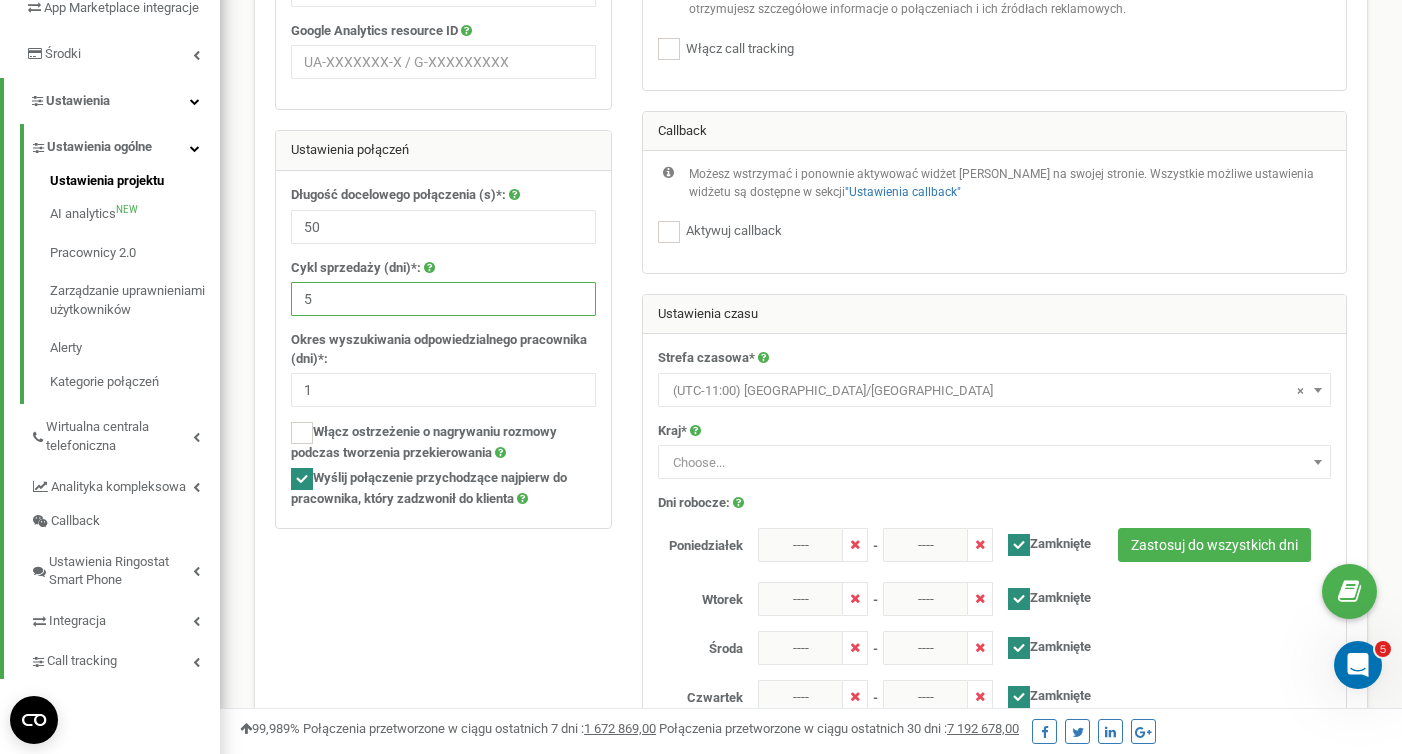 type on "5" 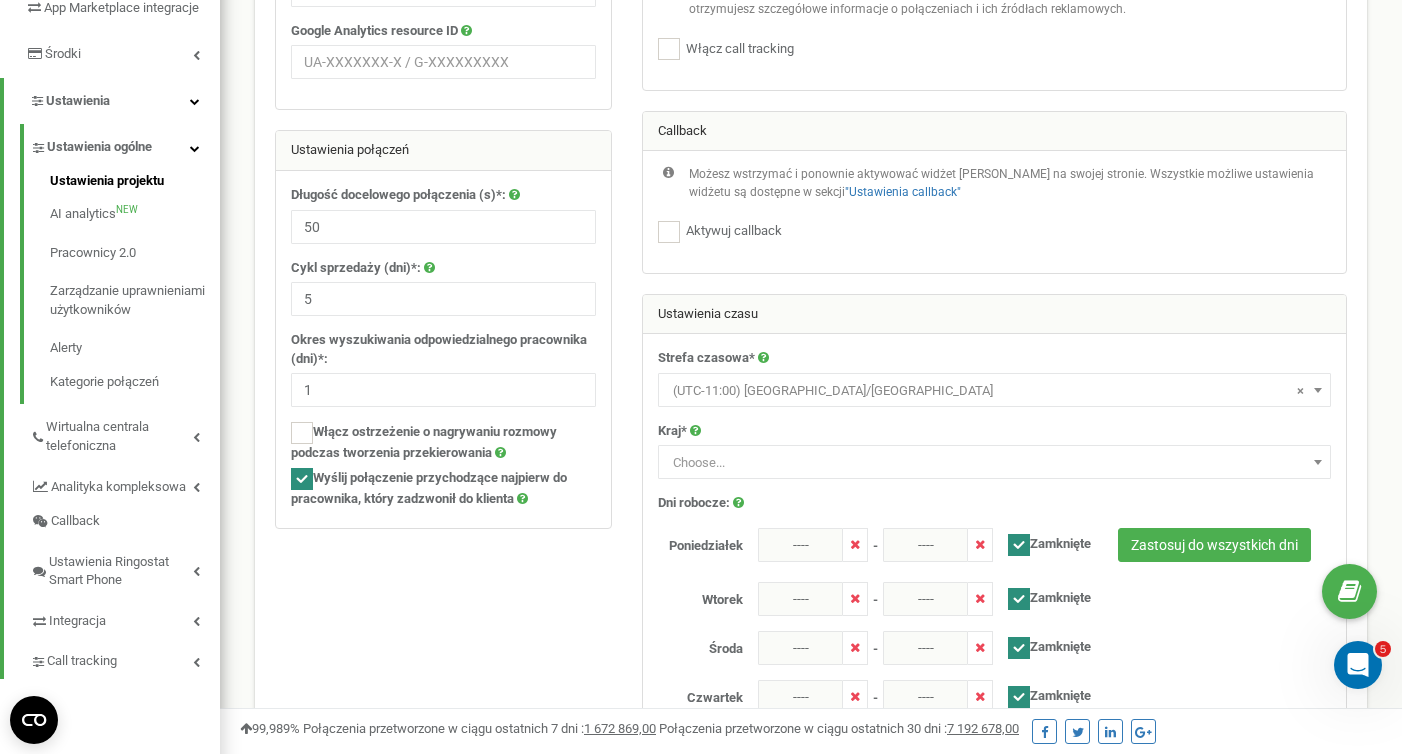 click on "Długość docelowego połączenia (s)*:
50
Cykl sprzedaży (dni)*:
5
Okres wyszukiwania odpowiedzialnego pracownika (dni)*:
1
Włącz ostrzeżenie o nagrywaniu rozmowy podczas tworzenia przekierowania" at bounding box center (443, 349) 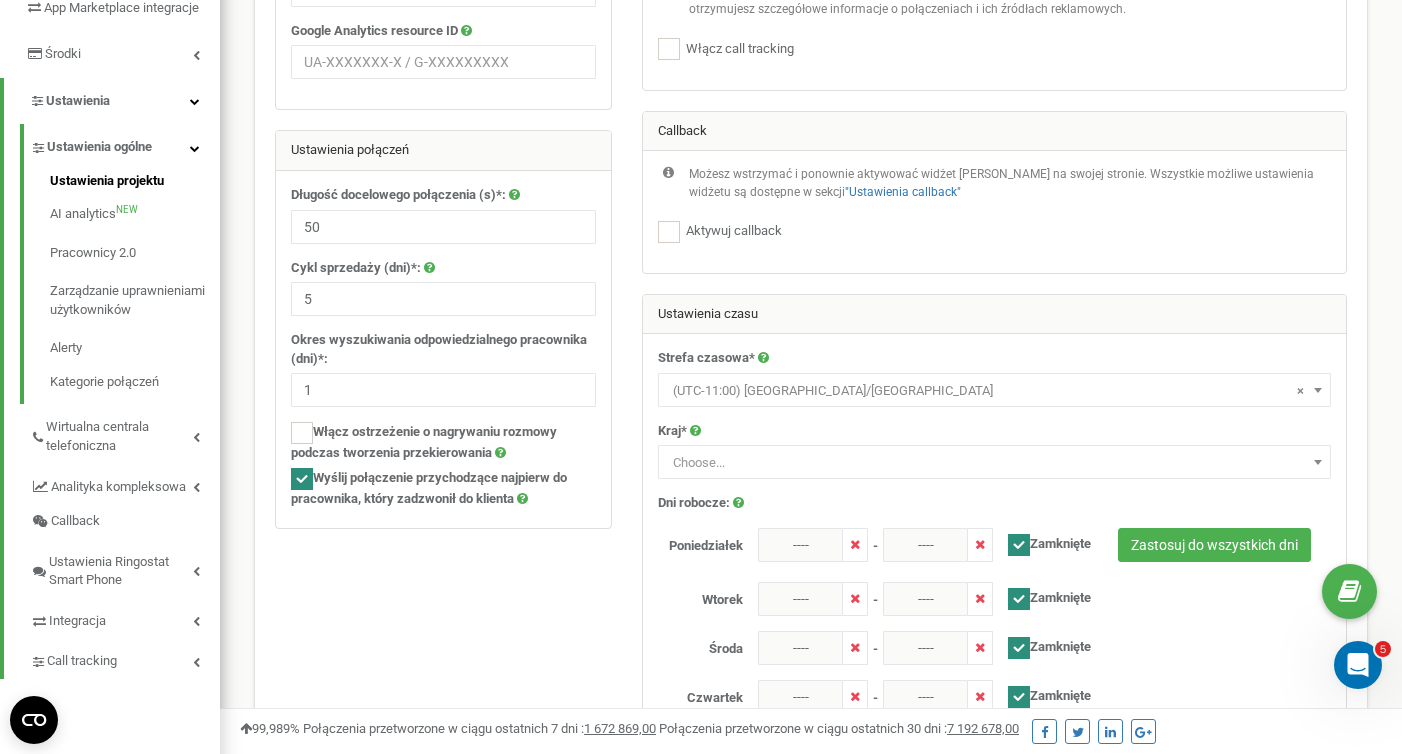 scroll, scrollTop: 0, scrollLeft: 0, axis: both 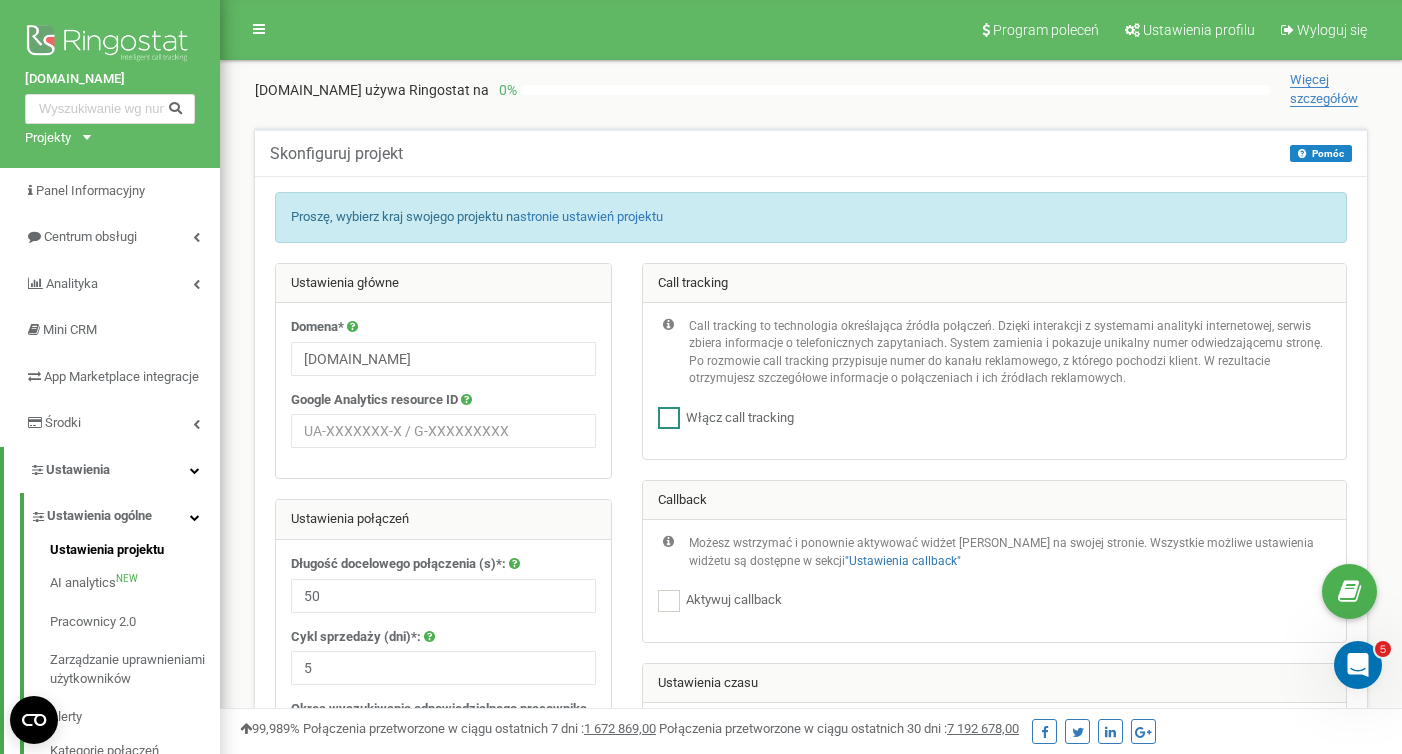 click at bounding box center (669, 418) 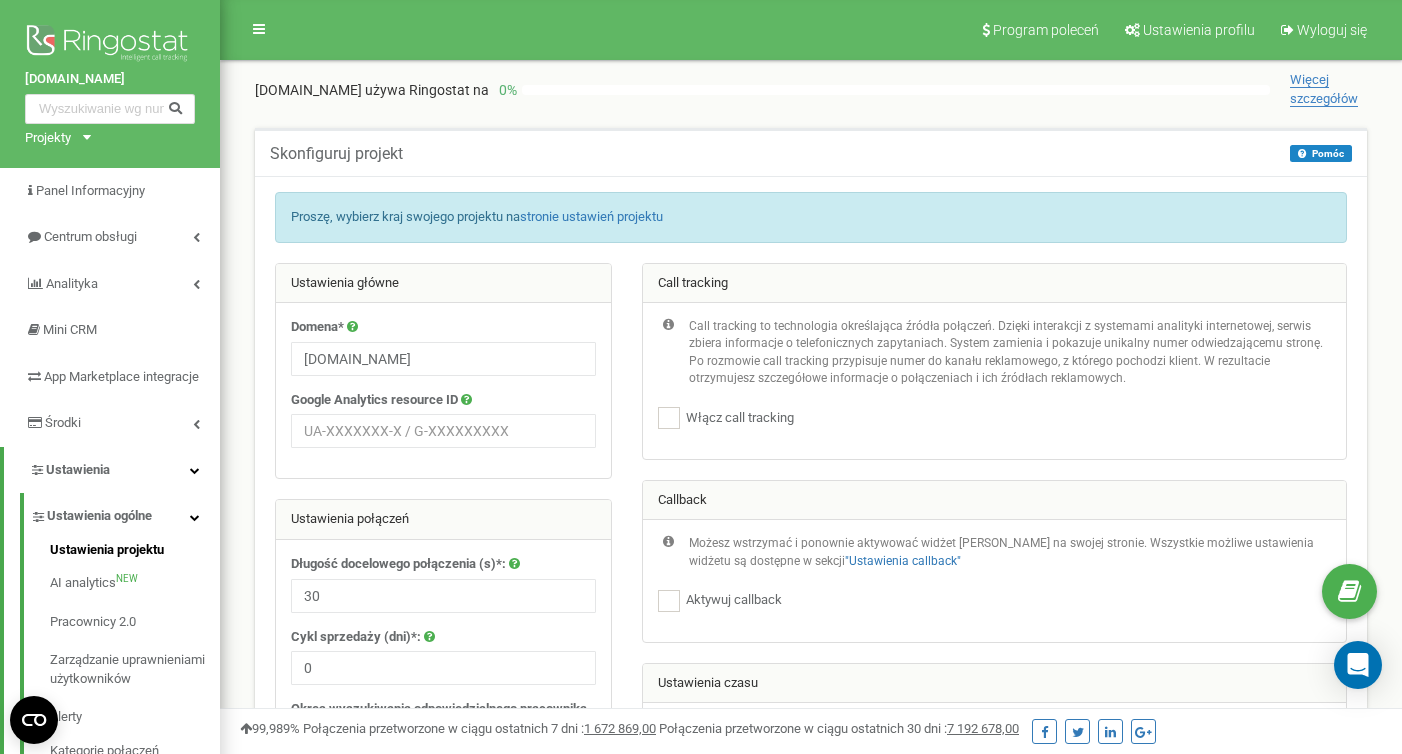 scroll, scrollTop: 0, scrollLeft: 0, axis: both 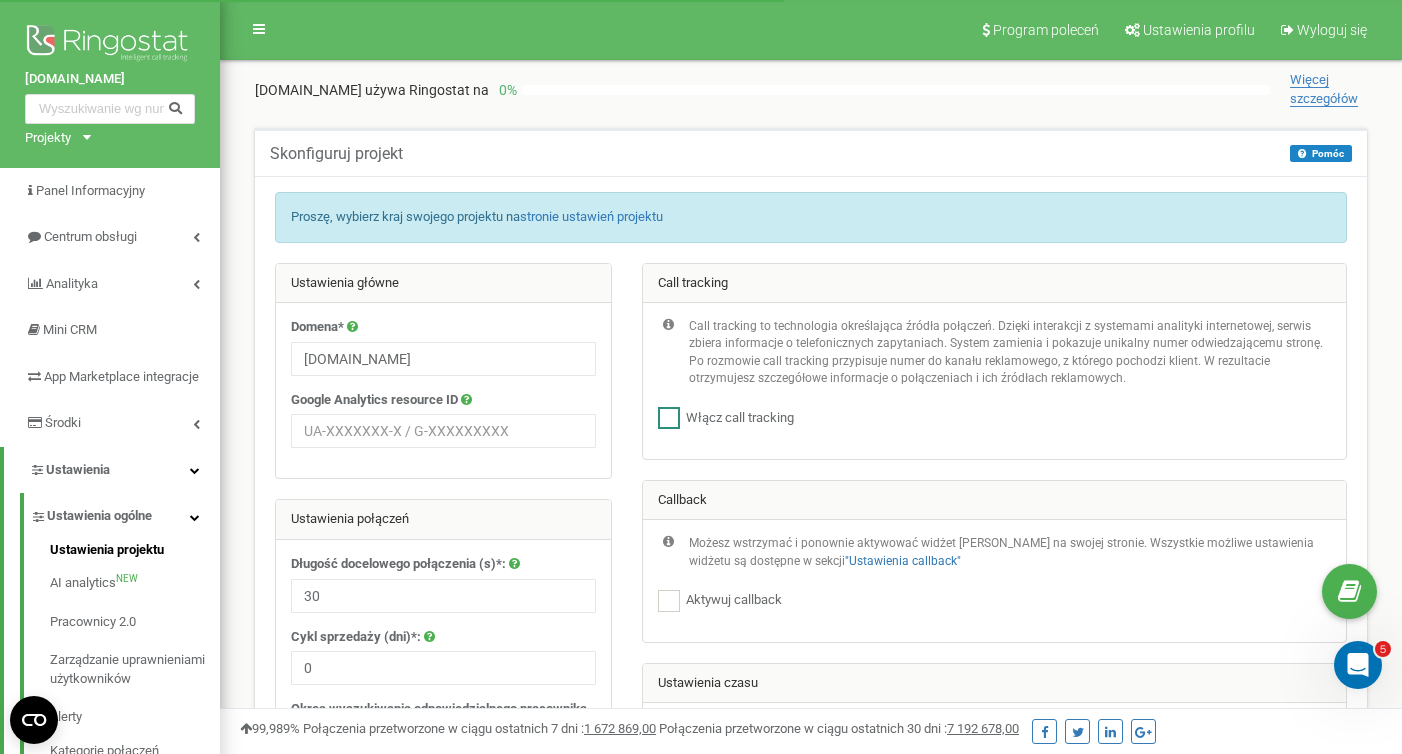 click at bounding box center (669, 418) 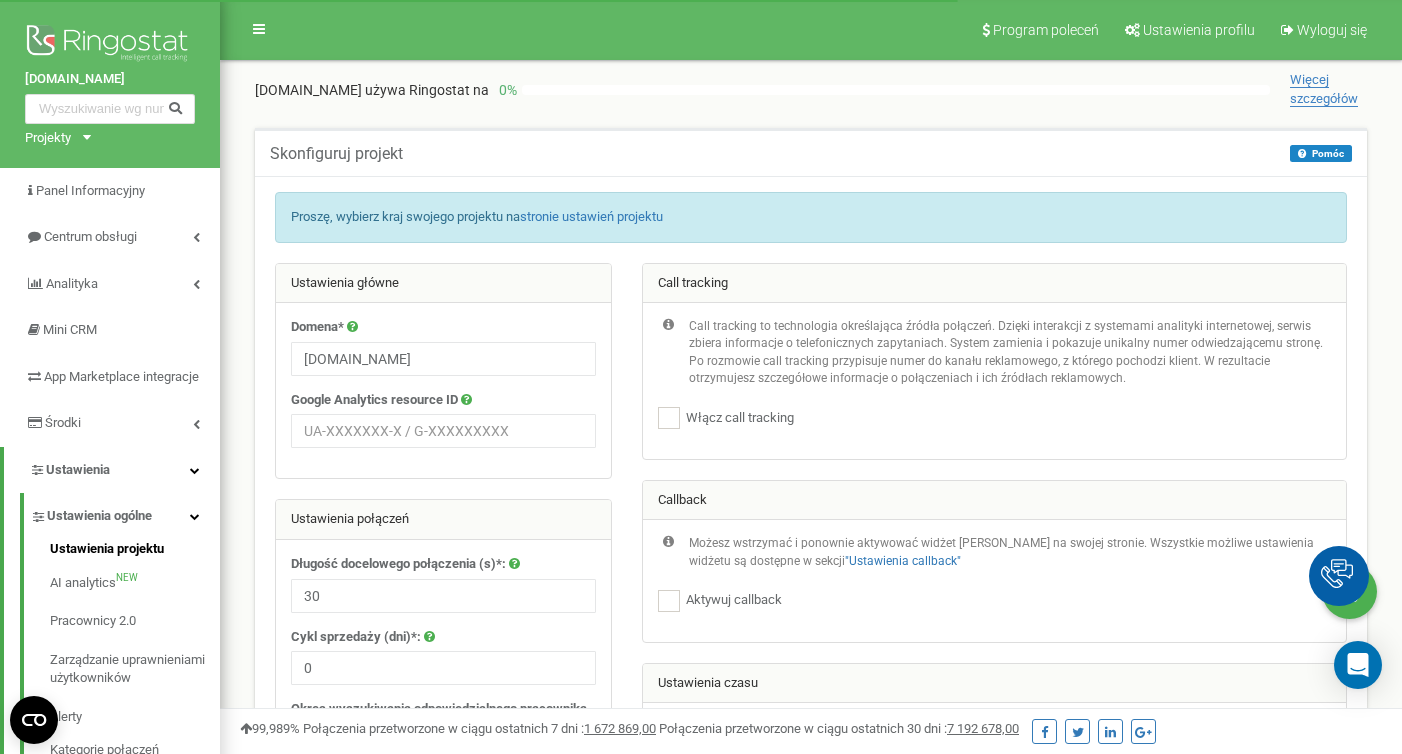 scroll, scrollTop: 0, scrollLeft: 0, axis: both 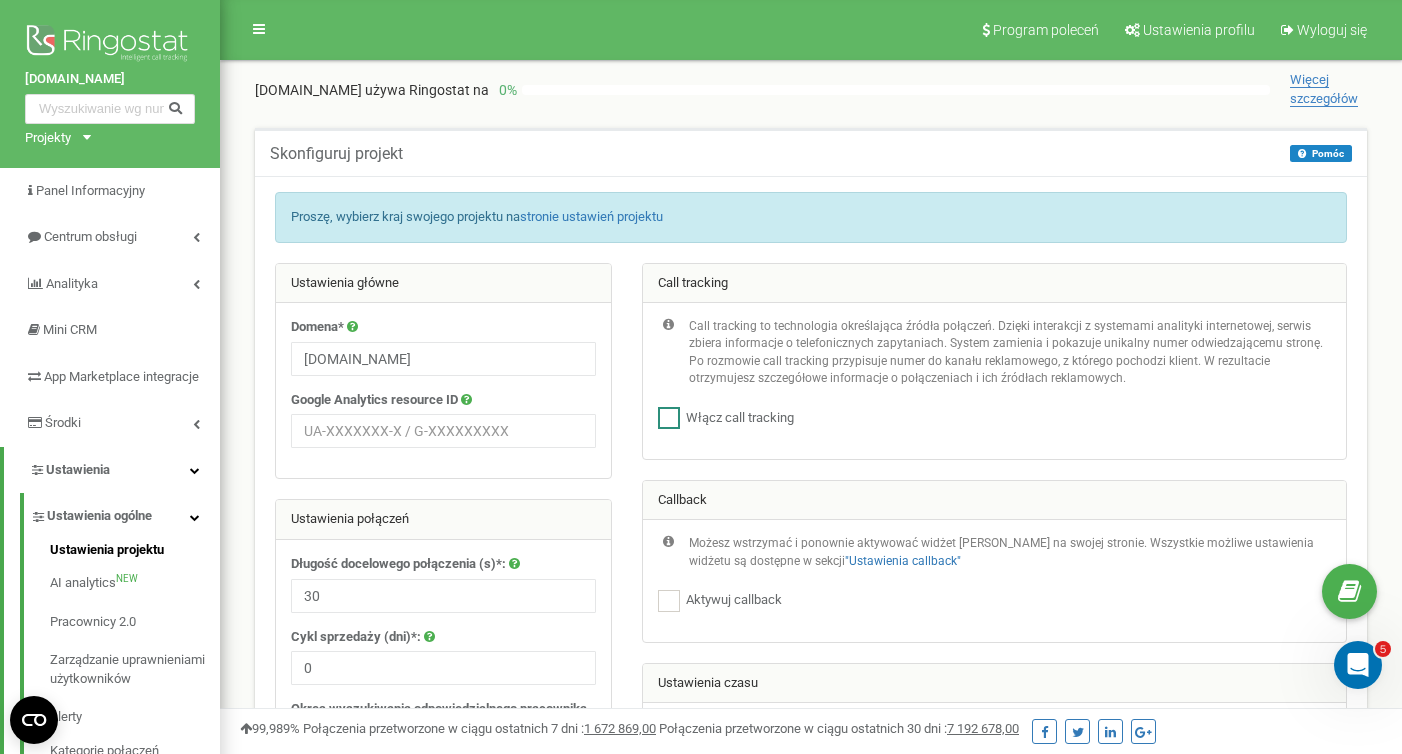 click at bounding box center [669, 418] 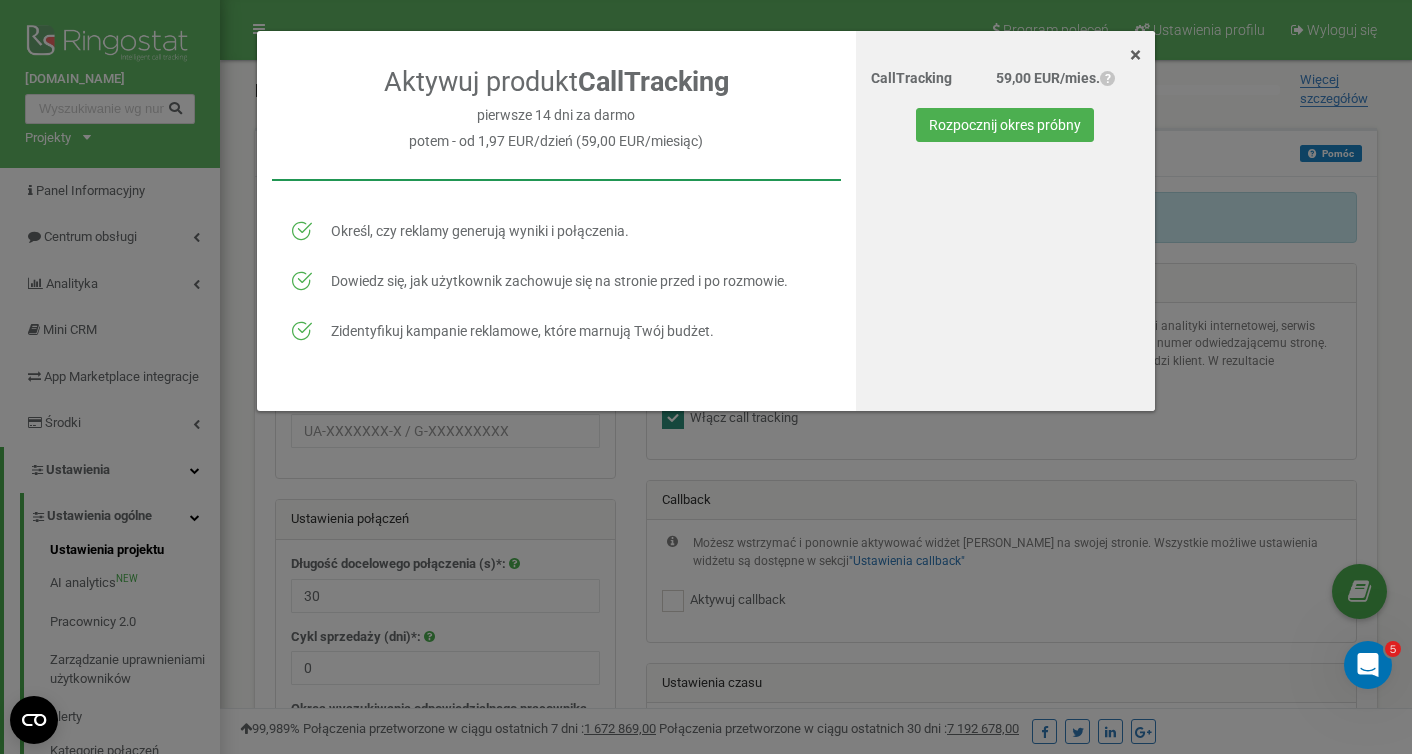 click on "×" at bounding box center [1135, 55] 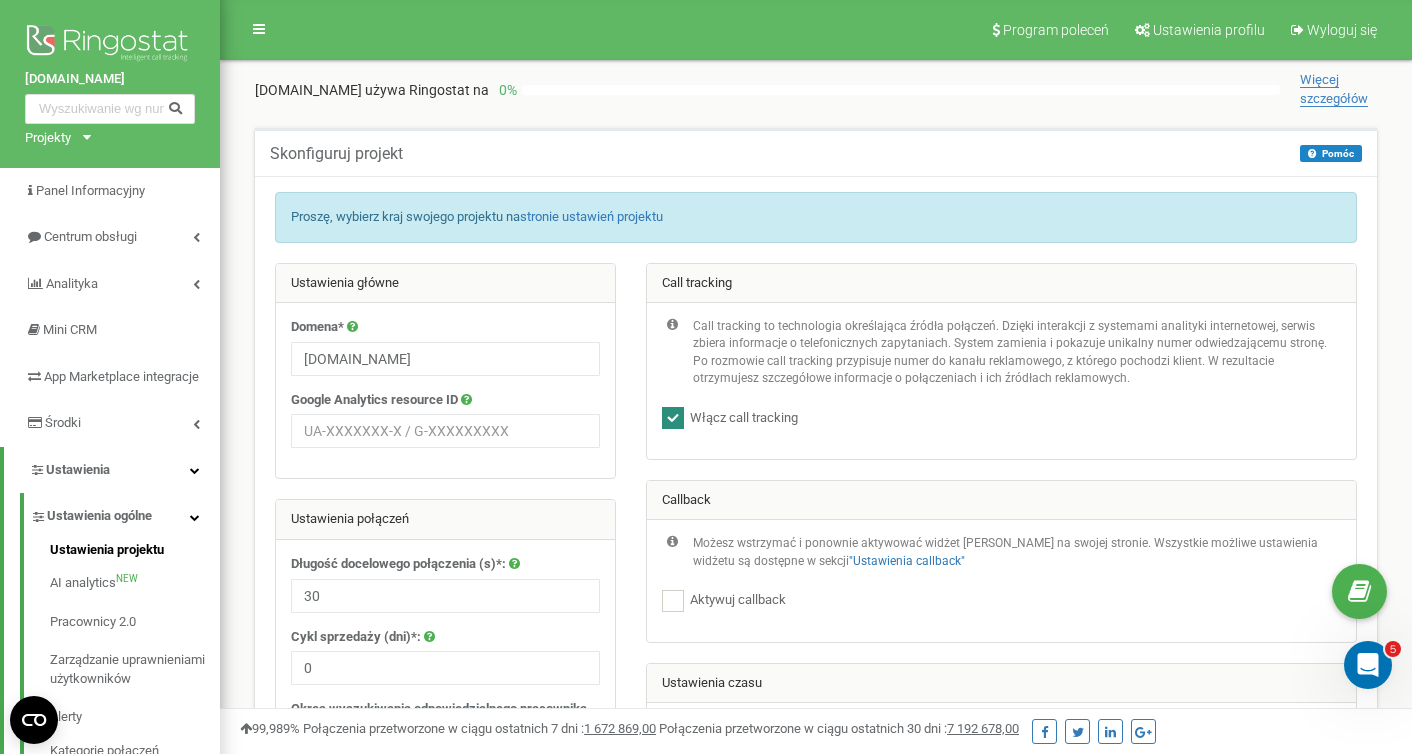 checkbox on "false" 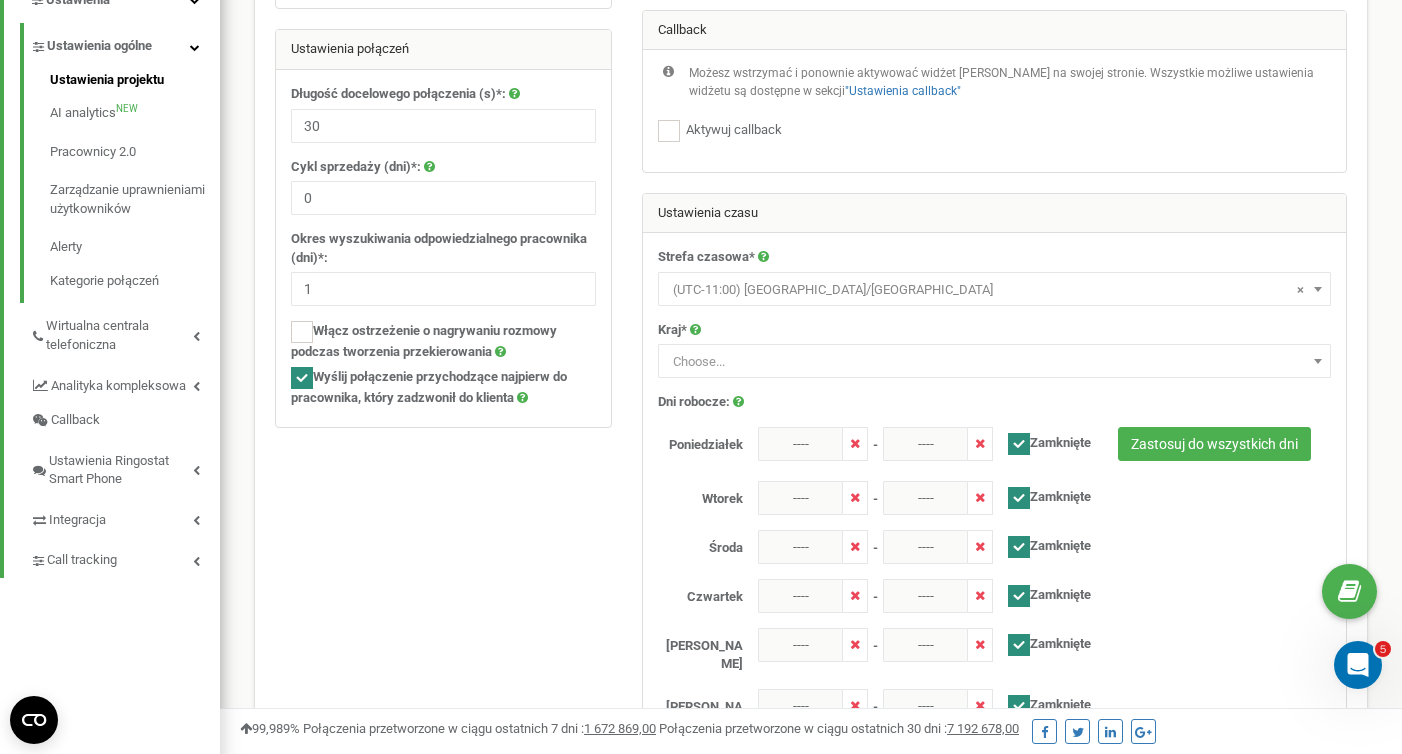 scroll, scrollTop: 488, scrollLeft: 0, axis: vertical 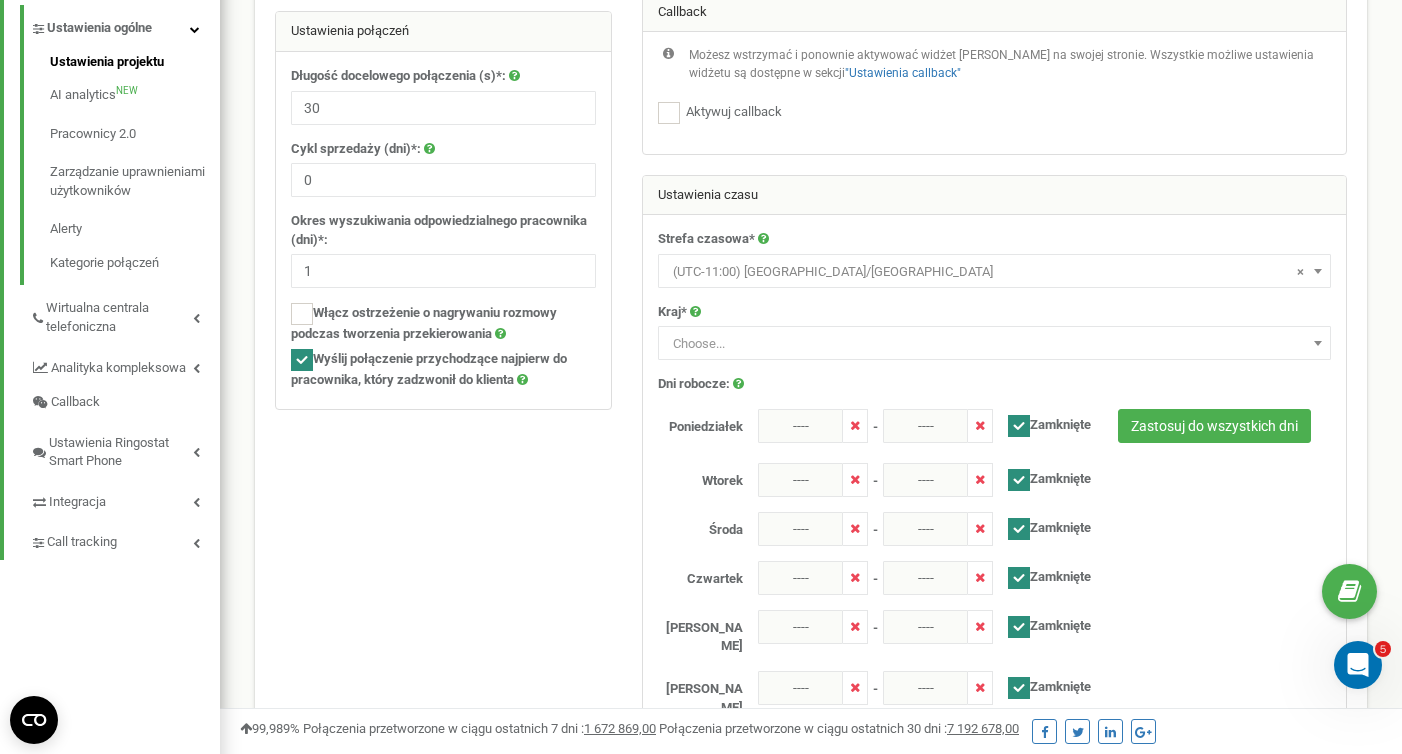 click on "Choose..." at bounding box center [699, 343] 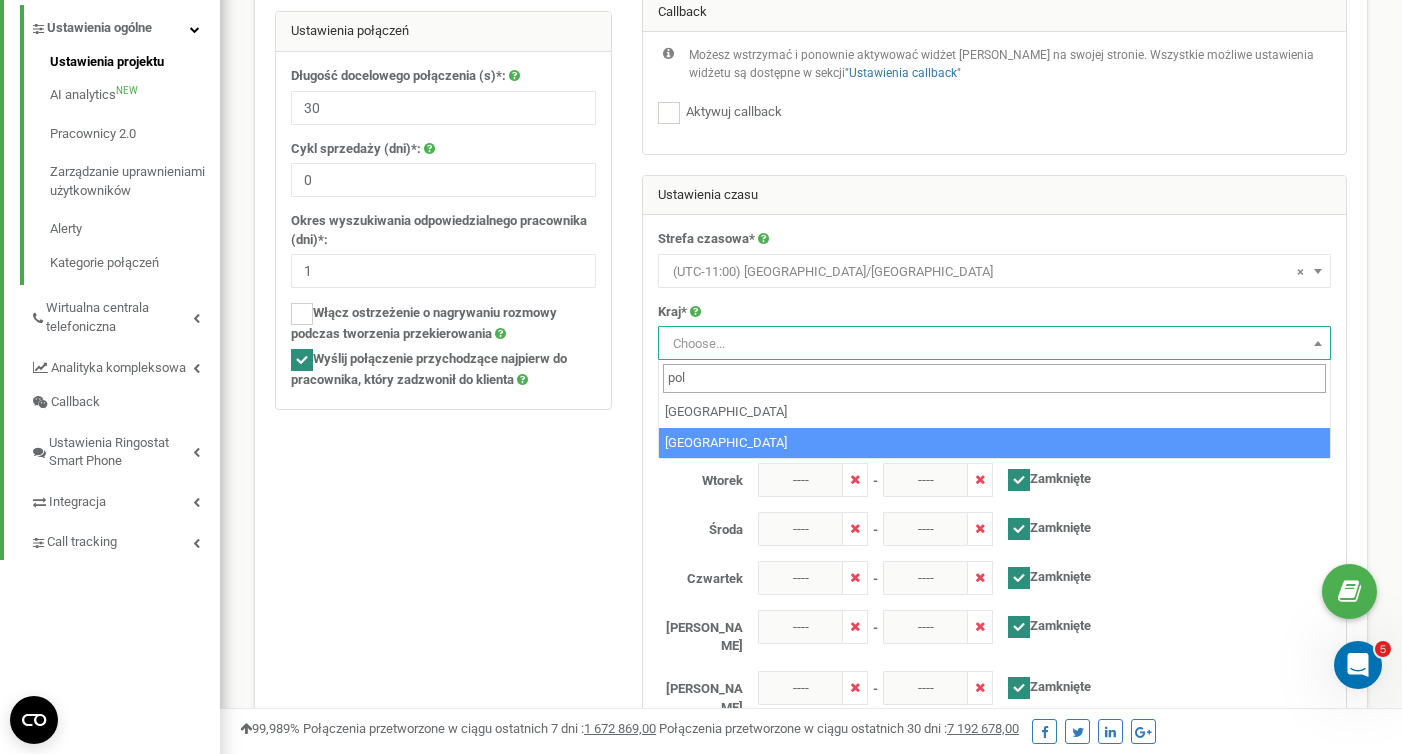 type on "pol" 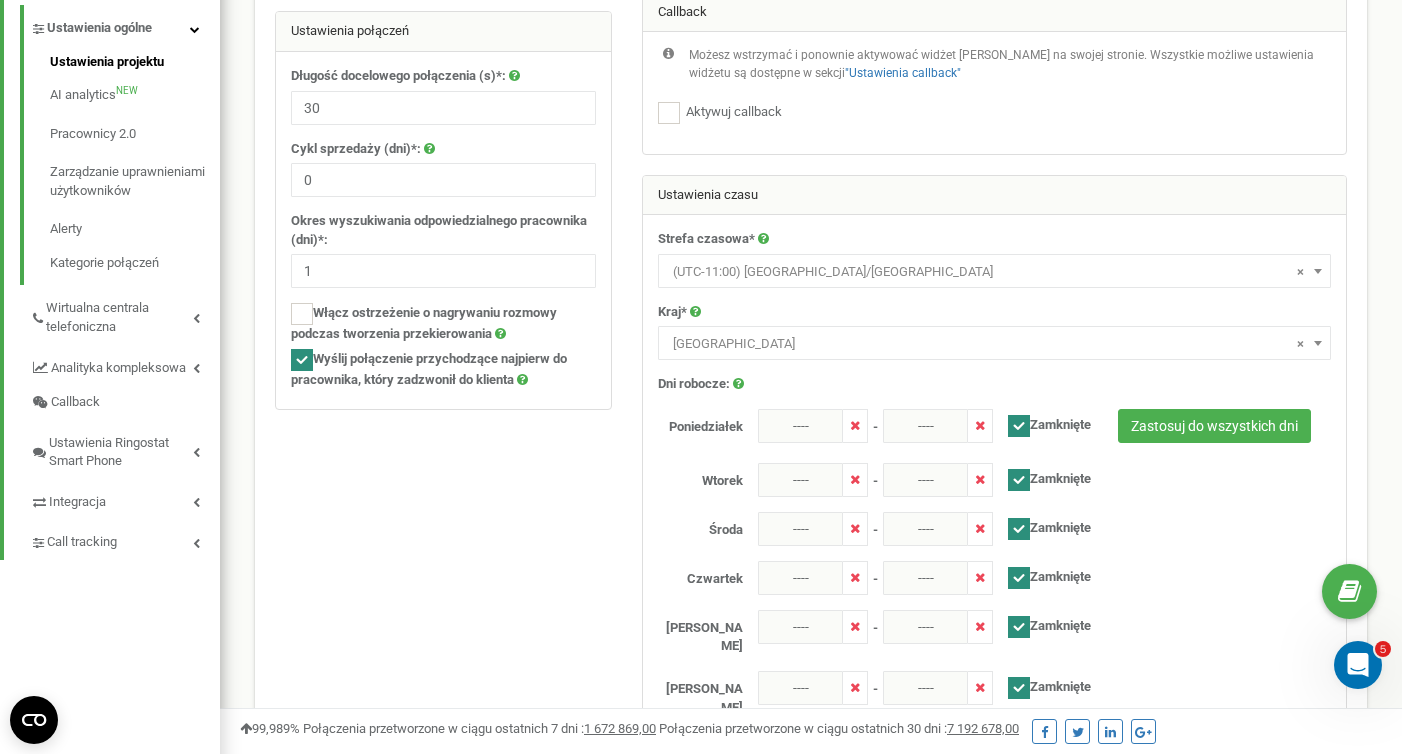 click on "× (UTC-11:00) Pacific/Midway" at bounding box center [994, 272] 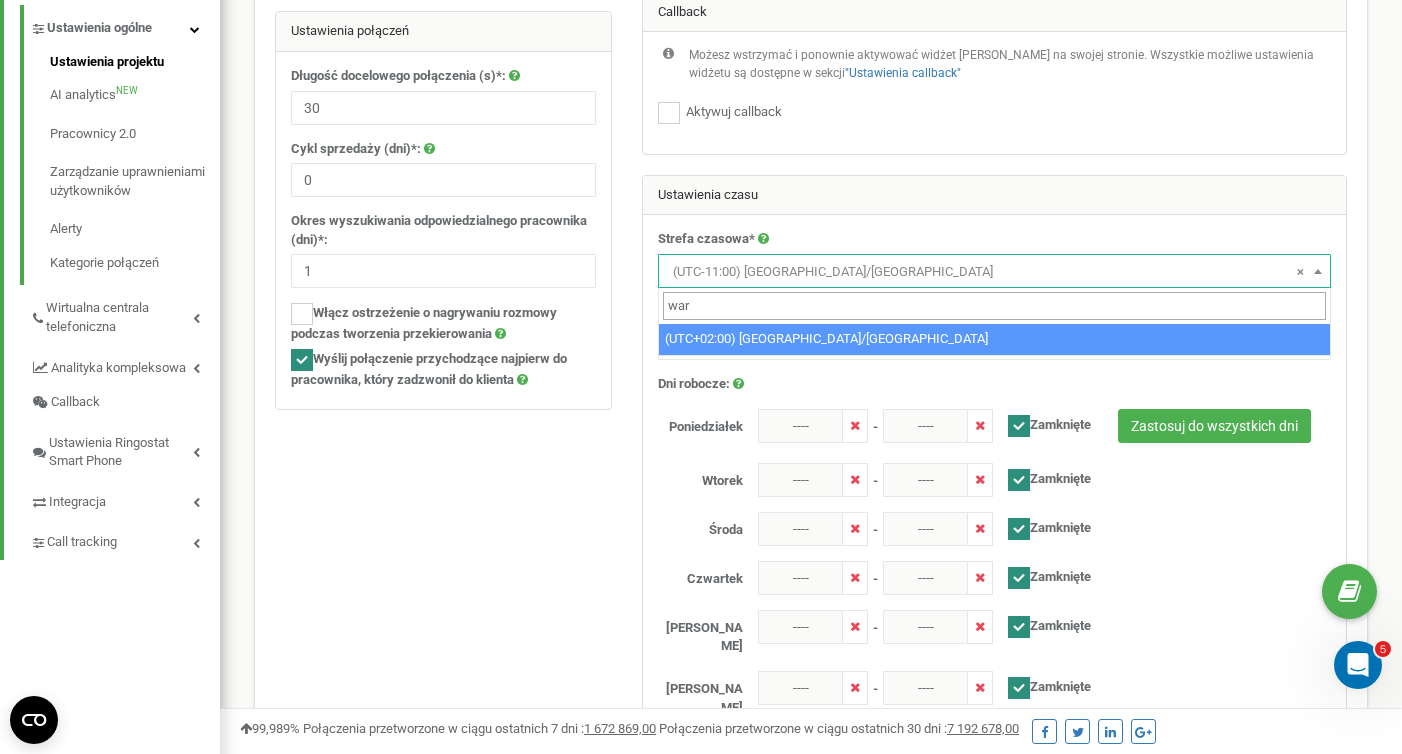 scroll, scrollTop: 0, scrollLeft: 0, axis: both 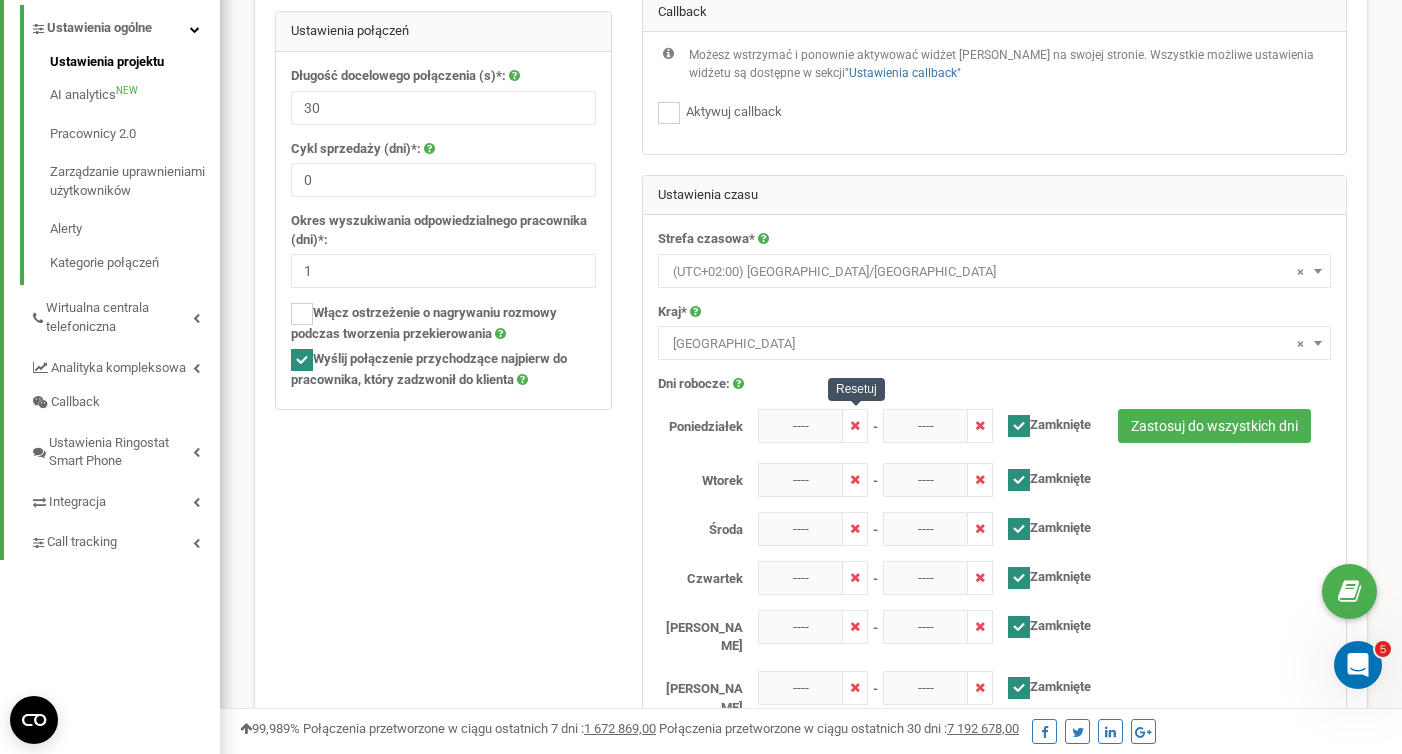 click at bounding box center [855, 425] 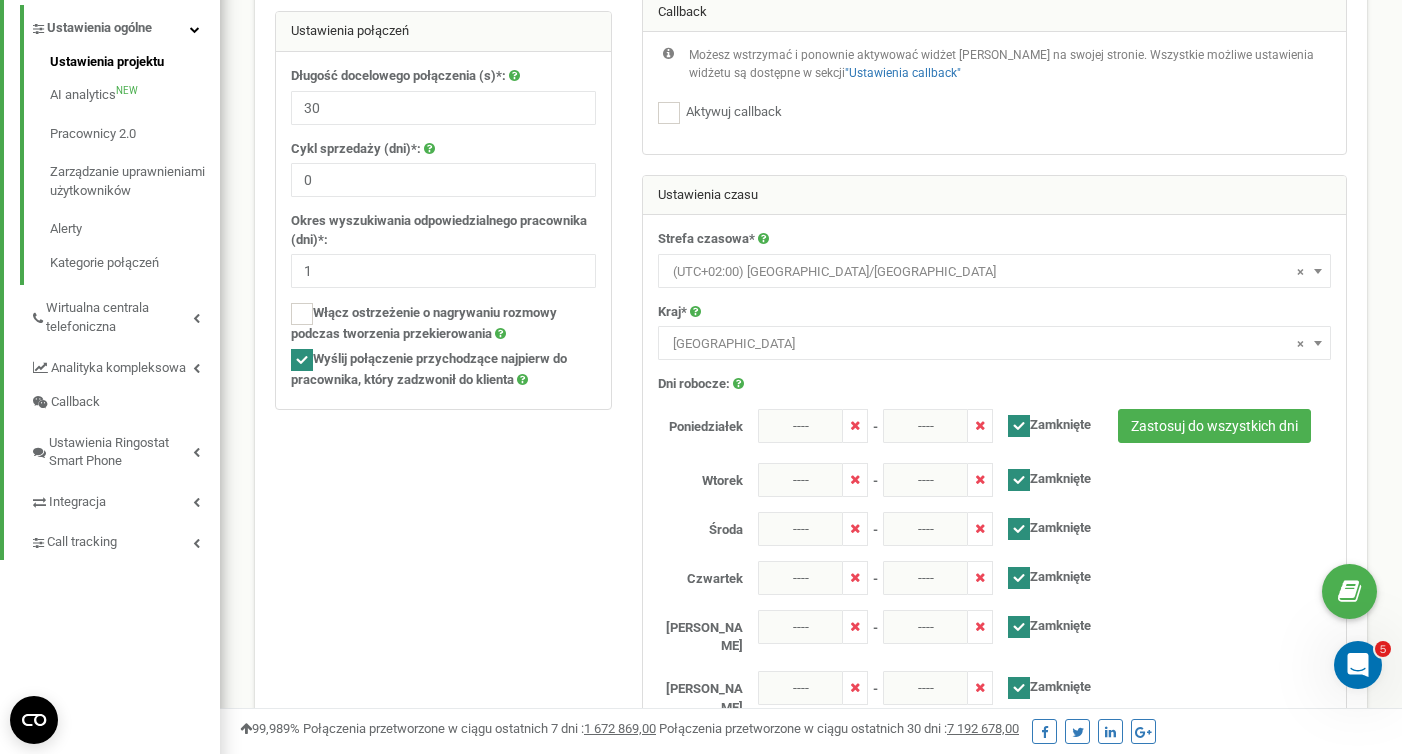 click at bounding box center [1019, 426] 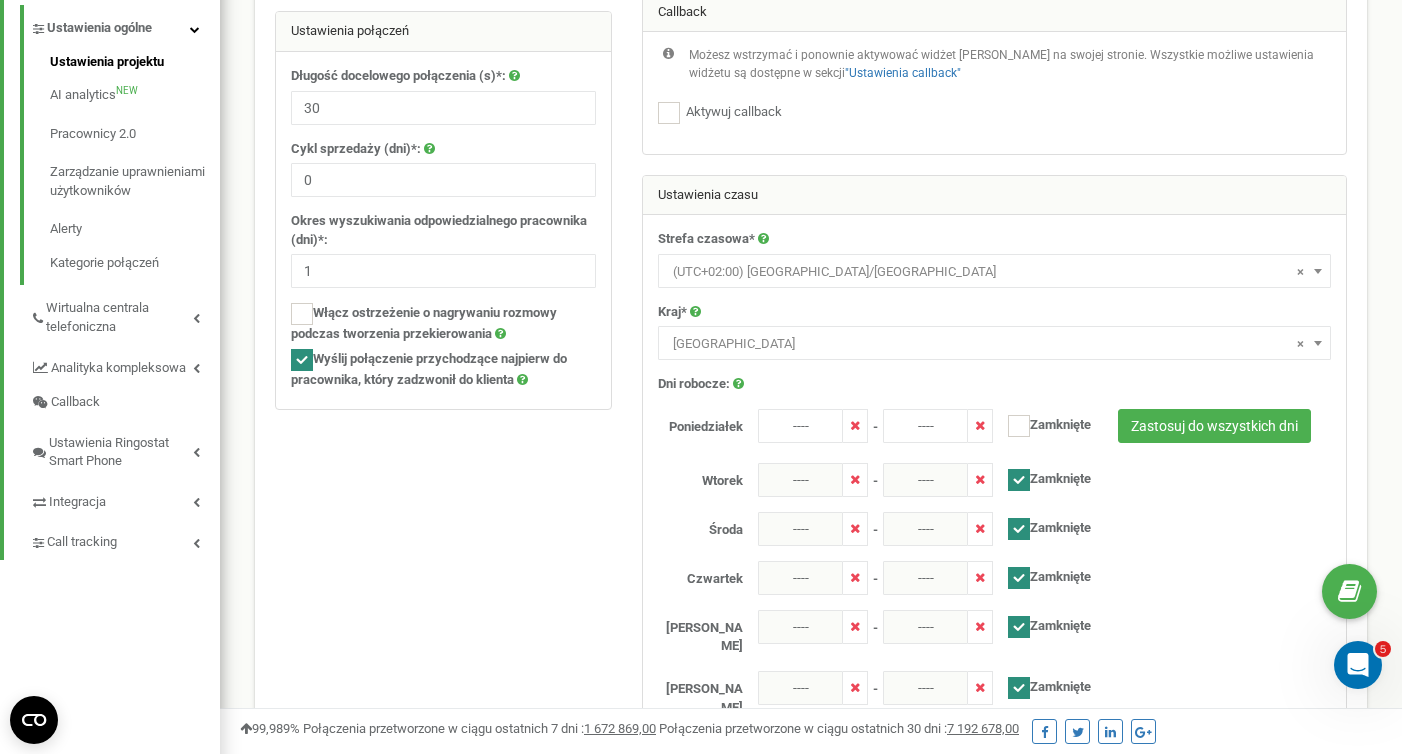 click at bounding box center (1019, 480) 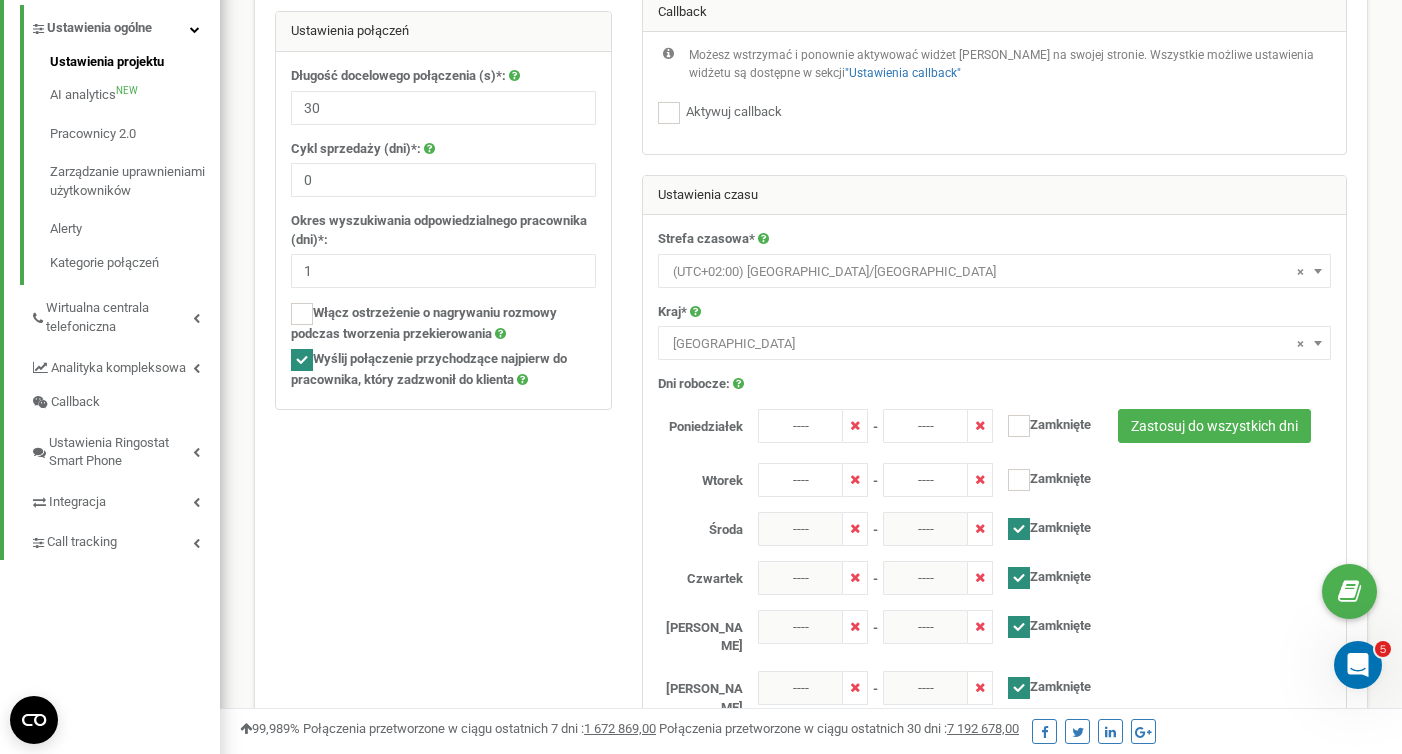 click at bounding box center [1019, 529] 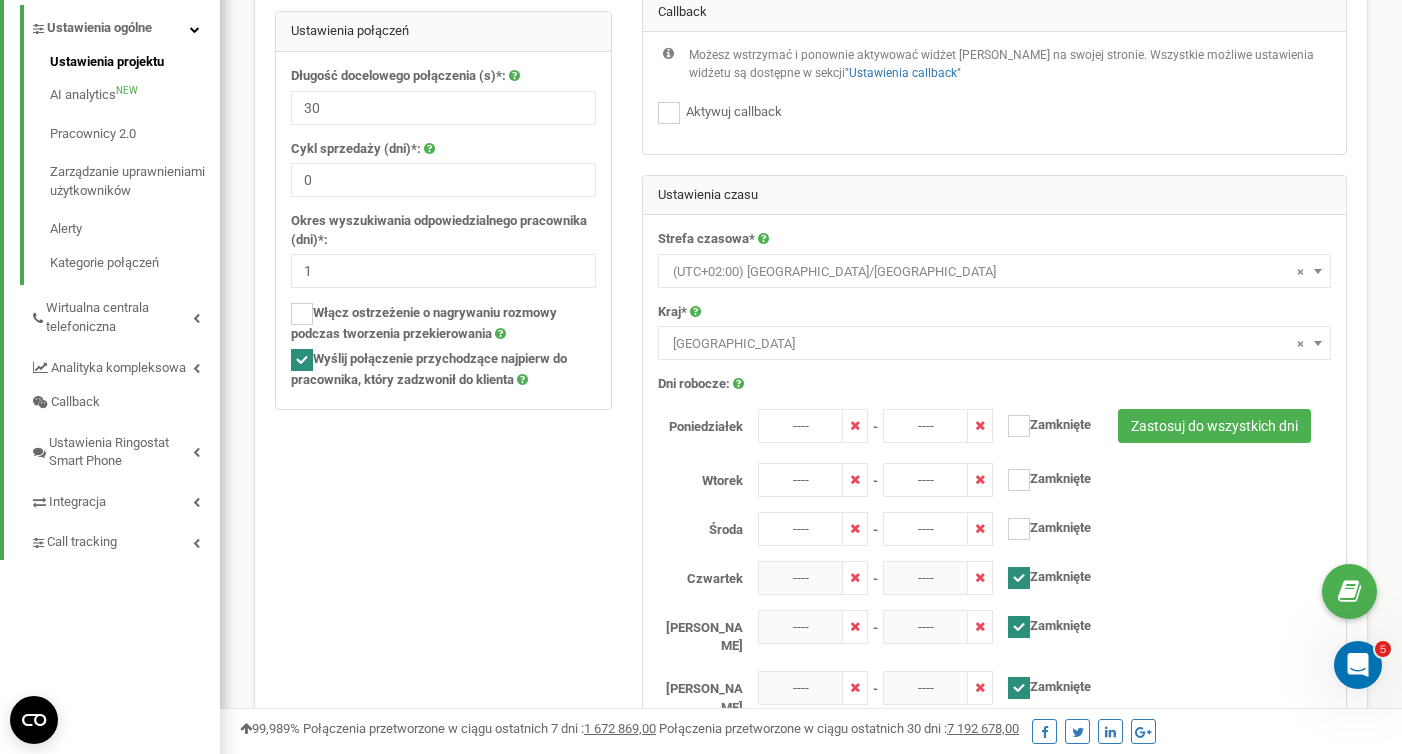 click at bounding box center (1019, 578) 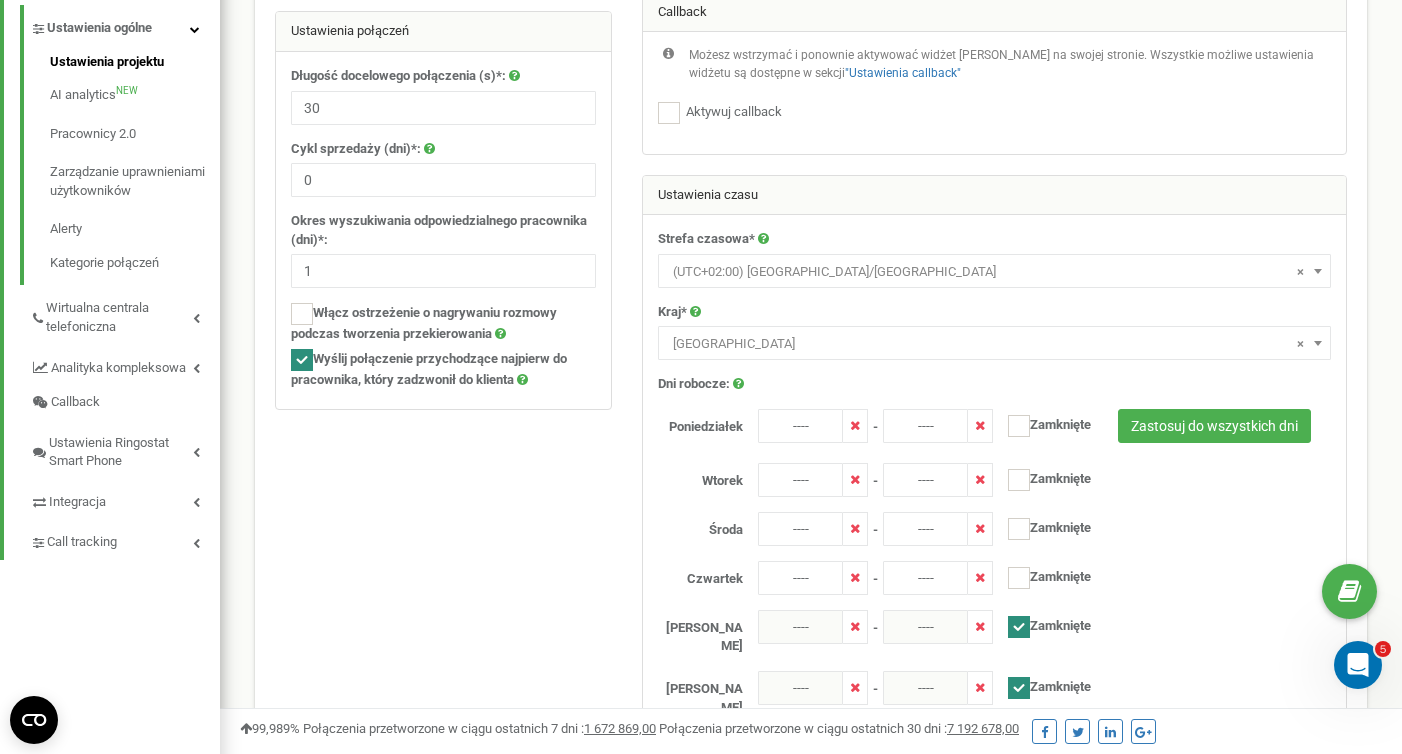 click at bounding box center [1019, 627] 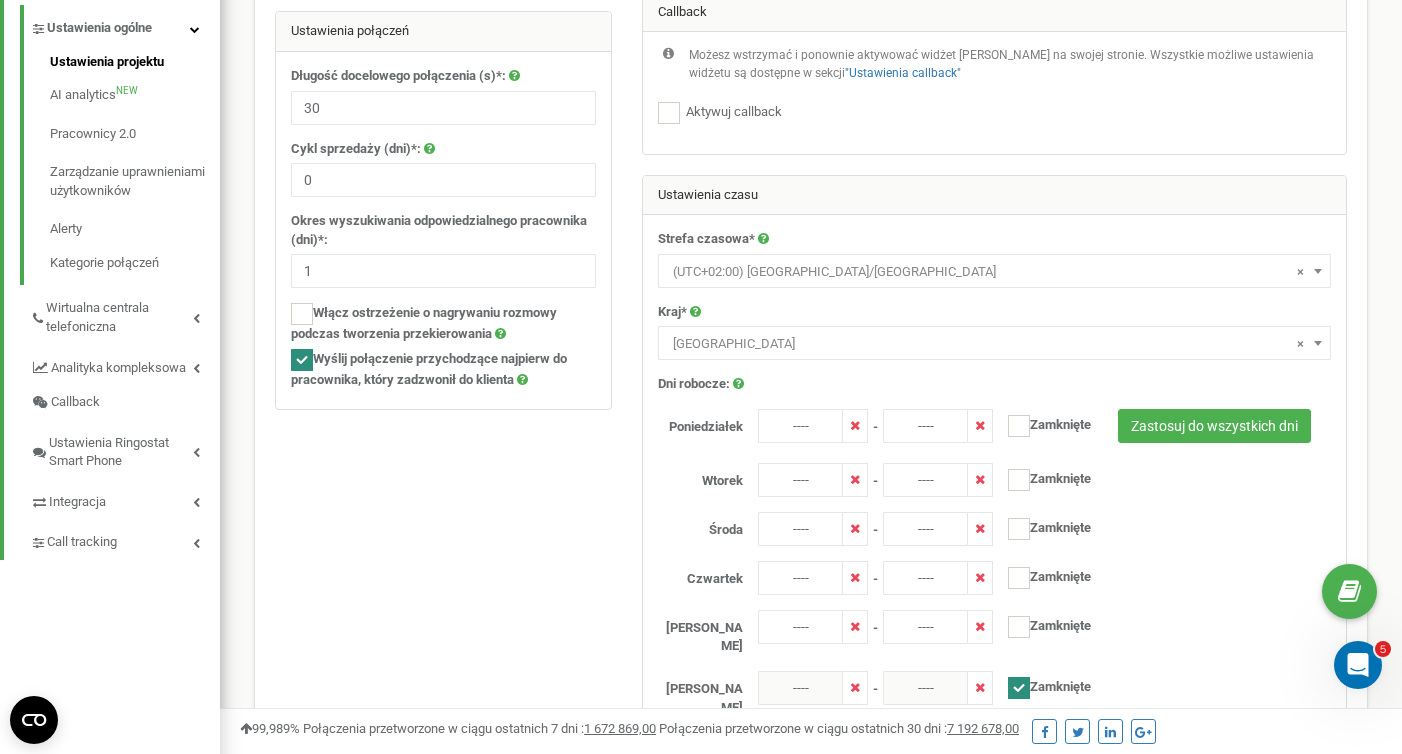 click at bounding box center [1019, 688] 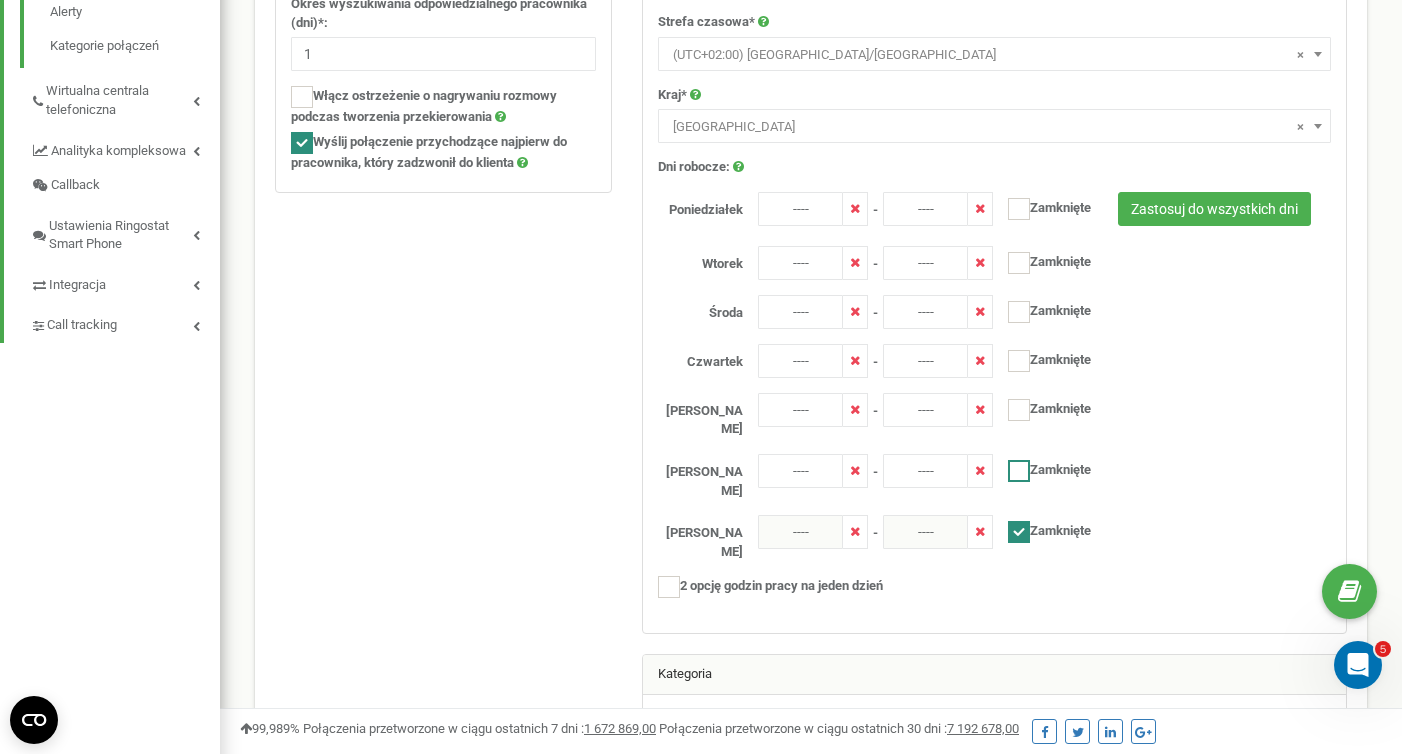 scroll, scrollTop: 719, scrollLeft: 0, axis: vertical 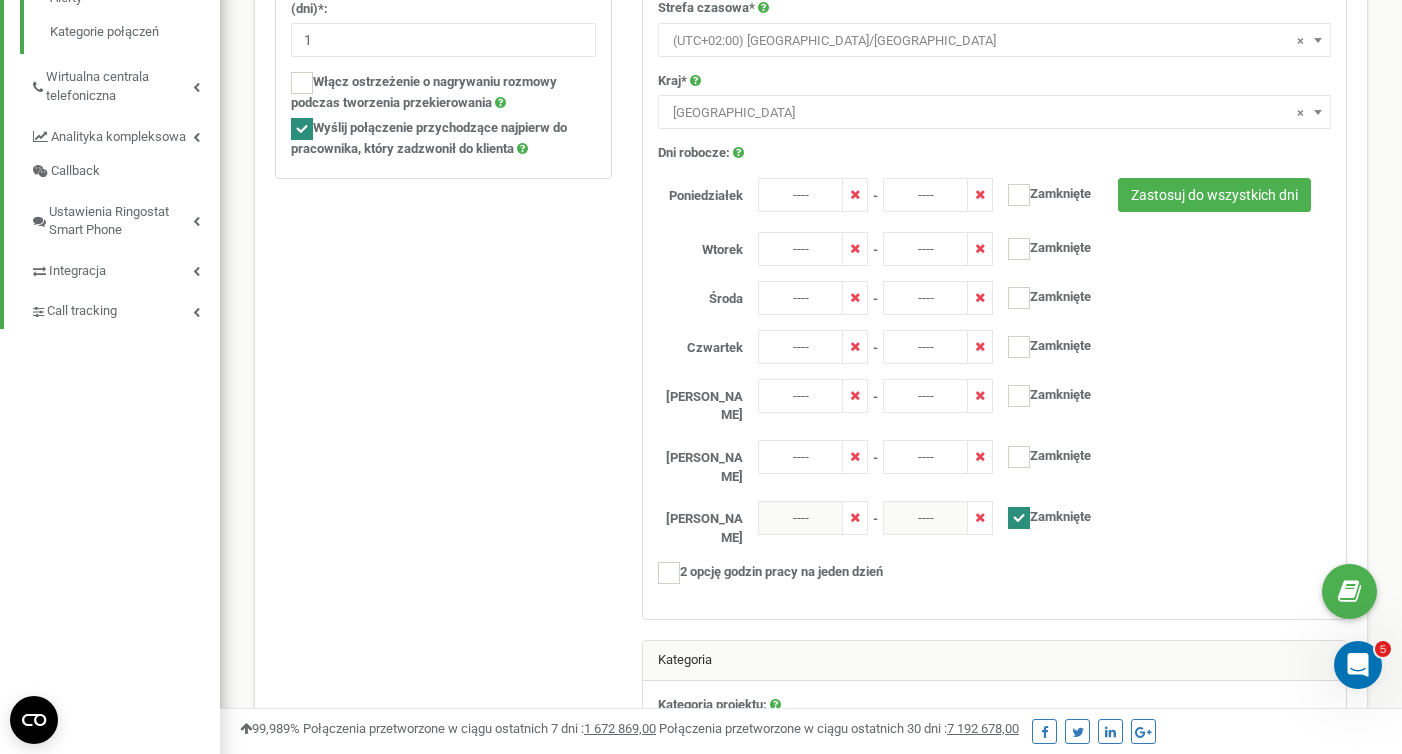 click at bounding box center (1019, 518) 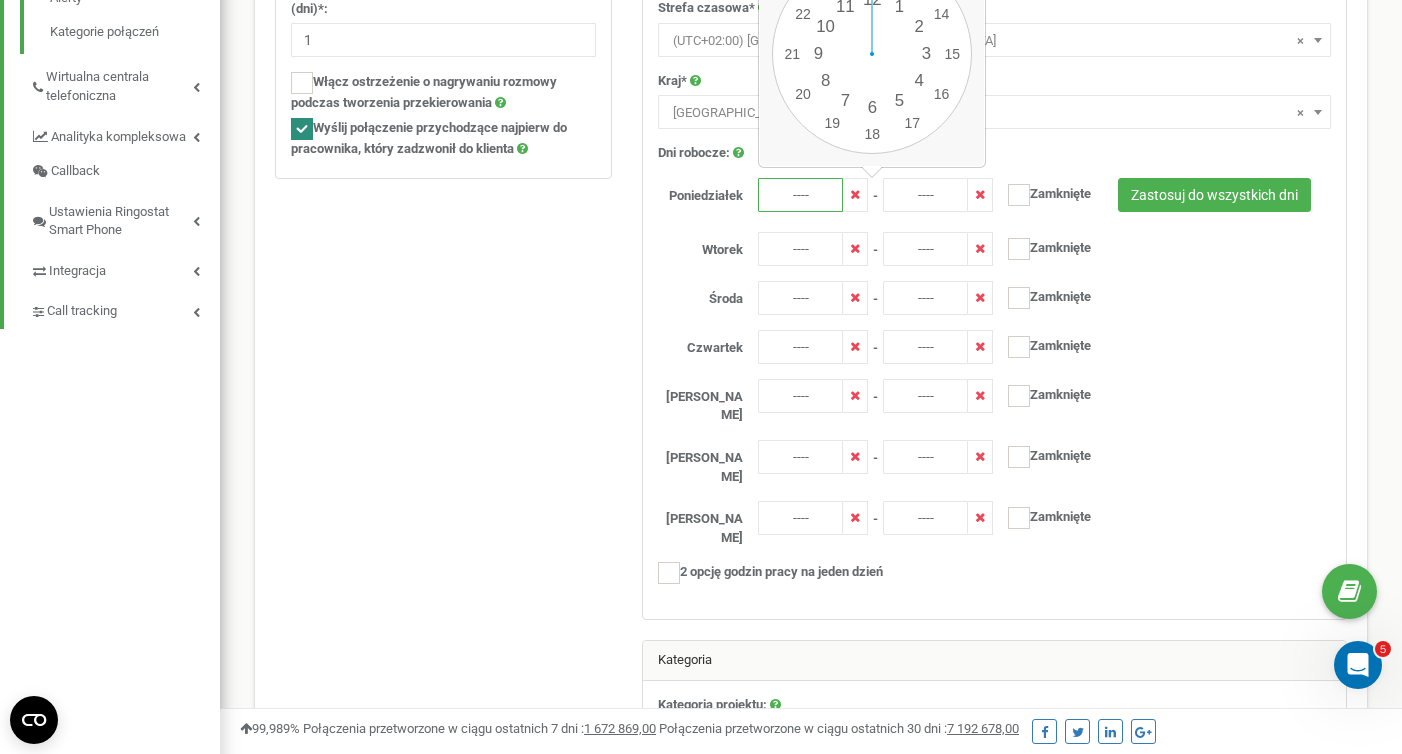 click on "----" at bounding box center (800, 195) 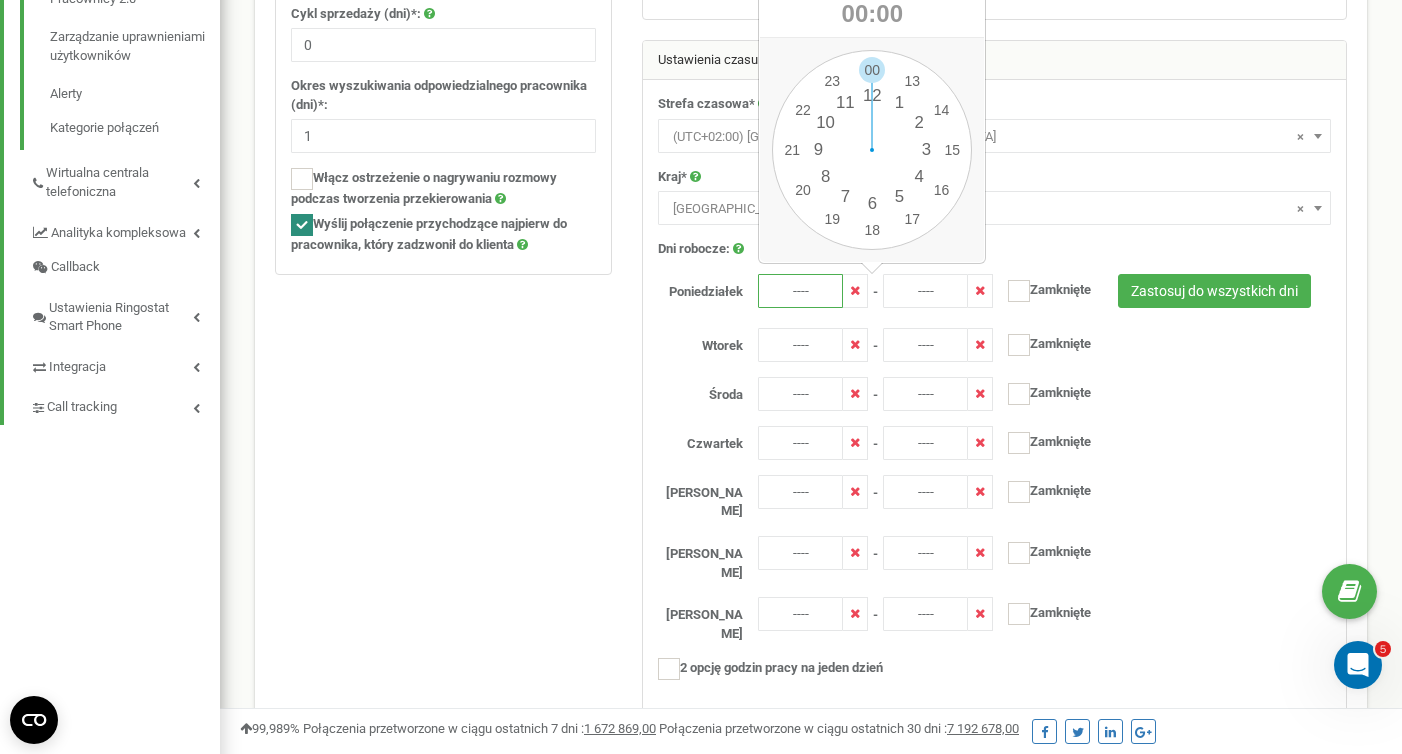 scroll, scrollTop: 578, scrollLeft: 0, axis: vertical 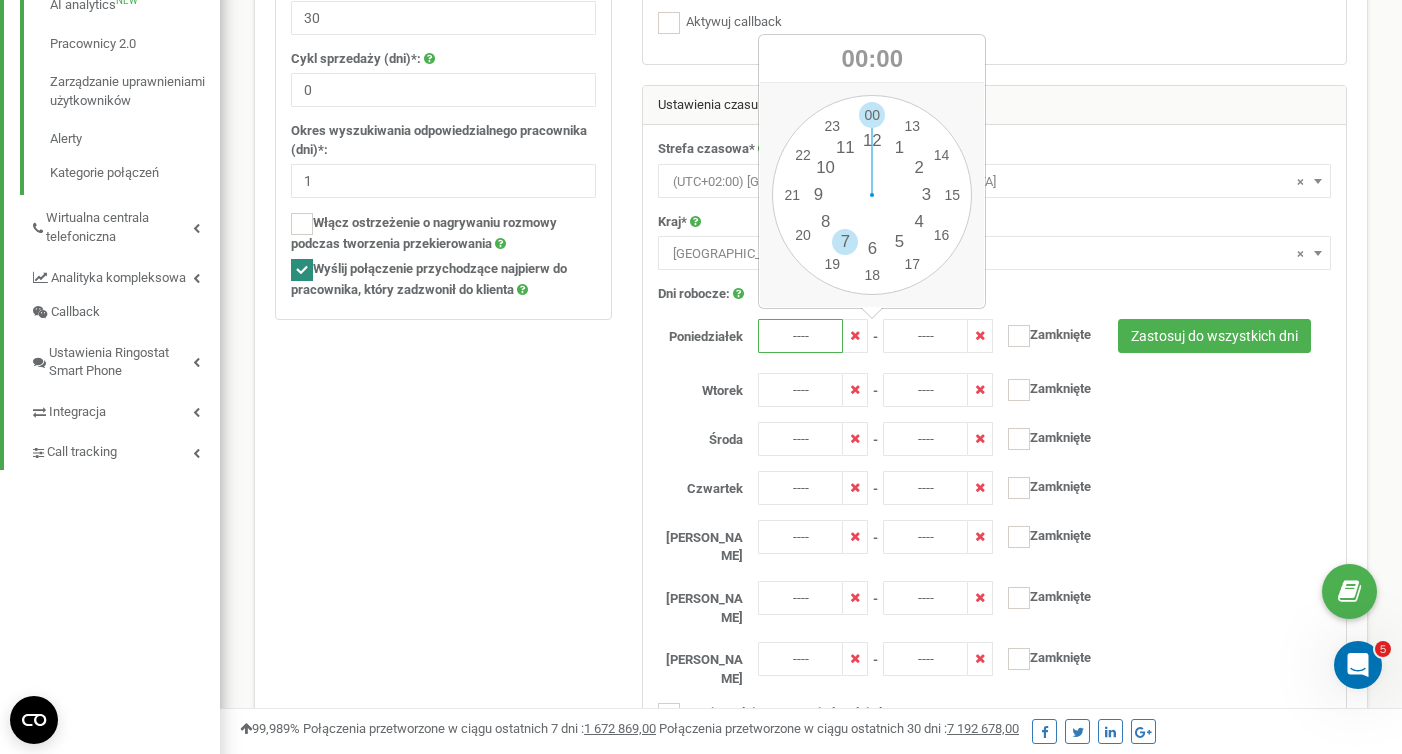 click on "00 1 2 3 4 5 6 7 8 9 10 11 12 13 14 15 16 17 18 19 20 21 22 23 00 05 10 15 20 25 30 35 40 45 50 55" at bounding box center [872, 195] 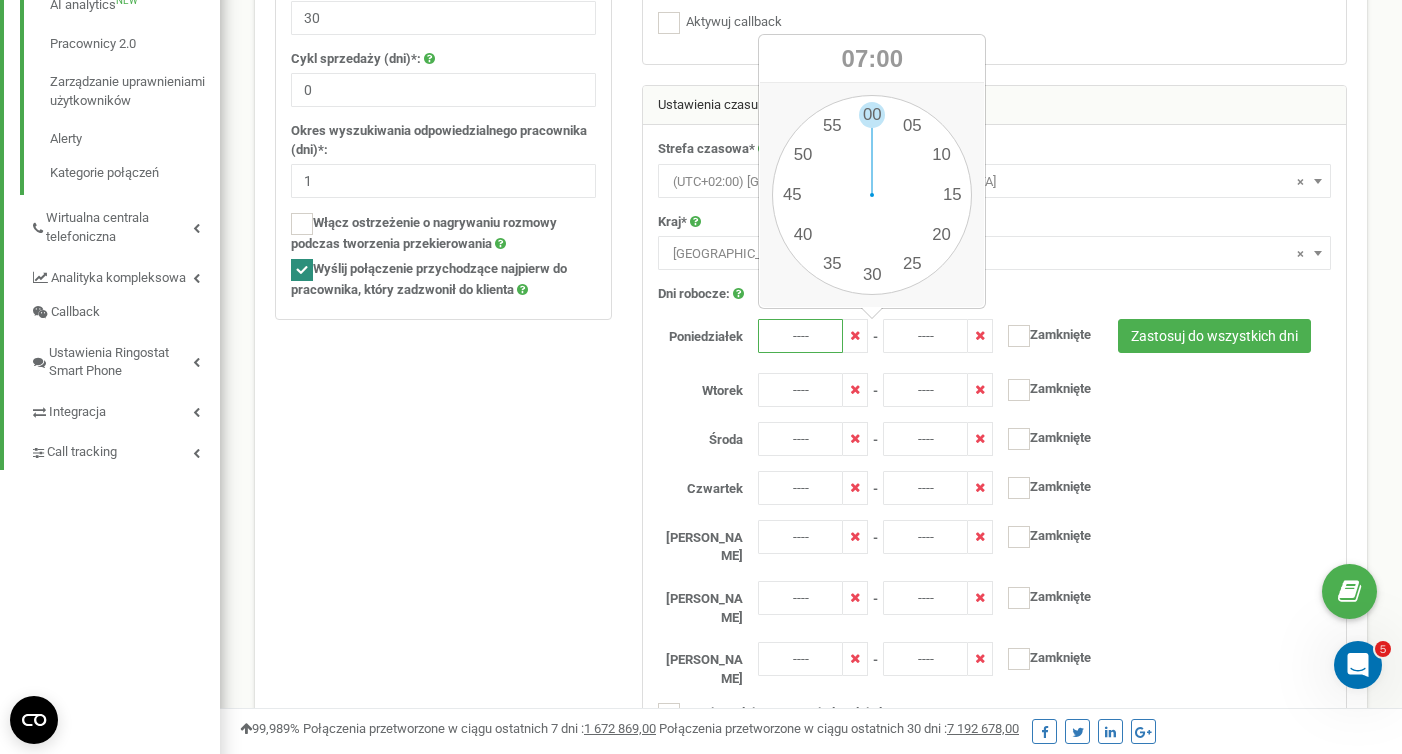 click on "00 1 2 3 4 5 6 7 8 9 10 11 12 13 14 15 16 17 18 19 20 21 22 23 00 05 10 15 20 25 30 35 40 45 50 55" at bounding box center [872, 195] 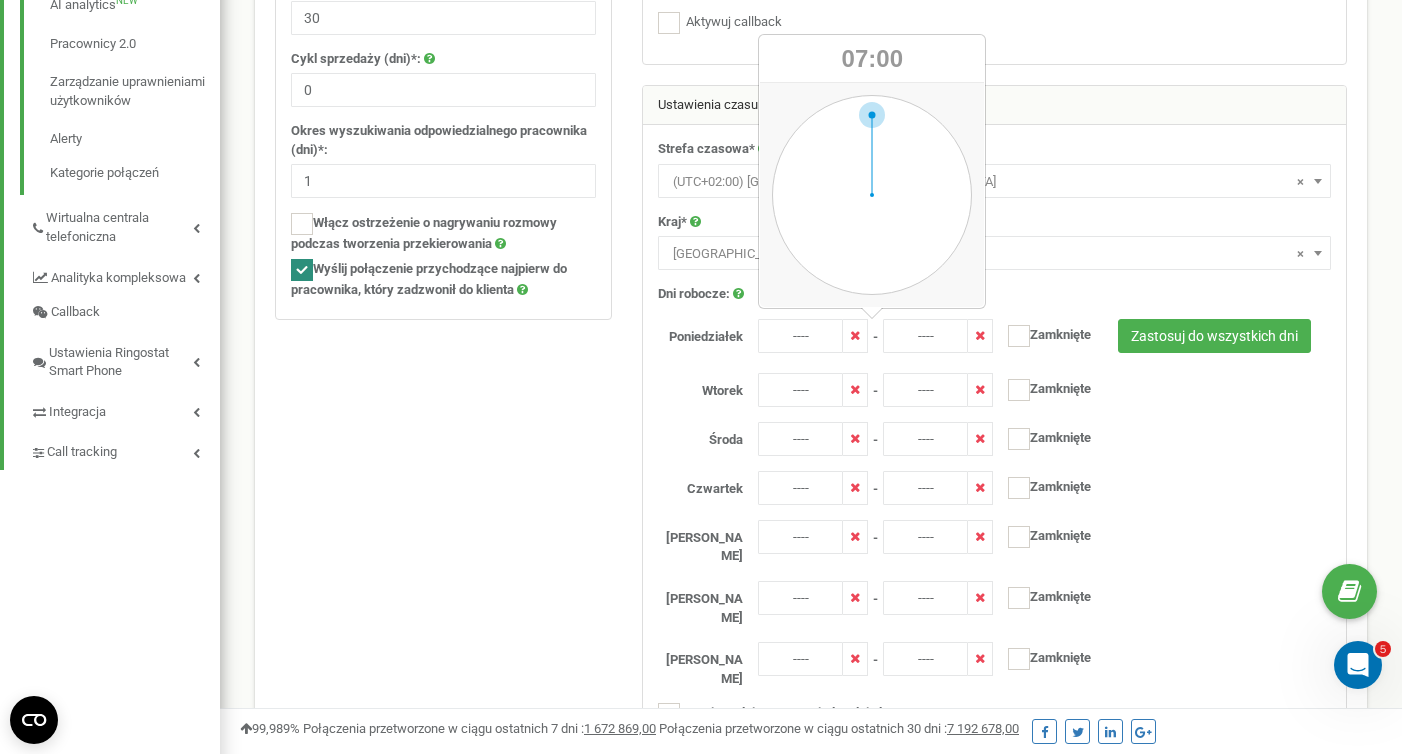 type on "07:00" 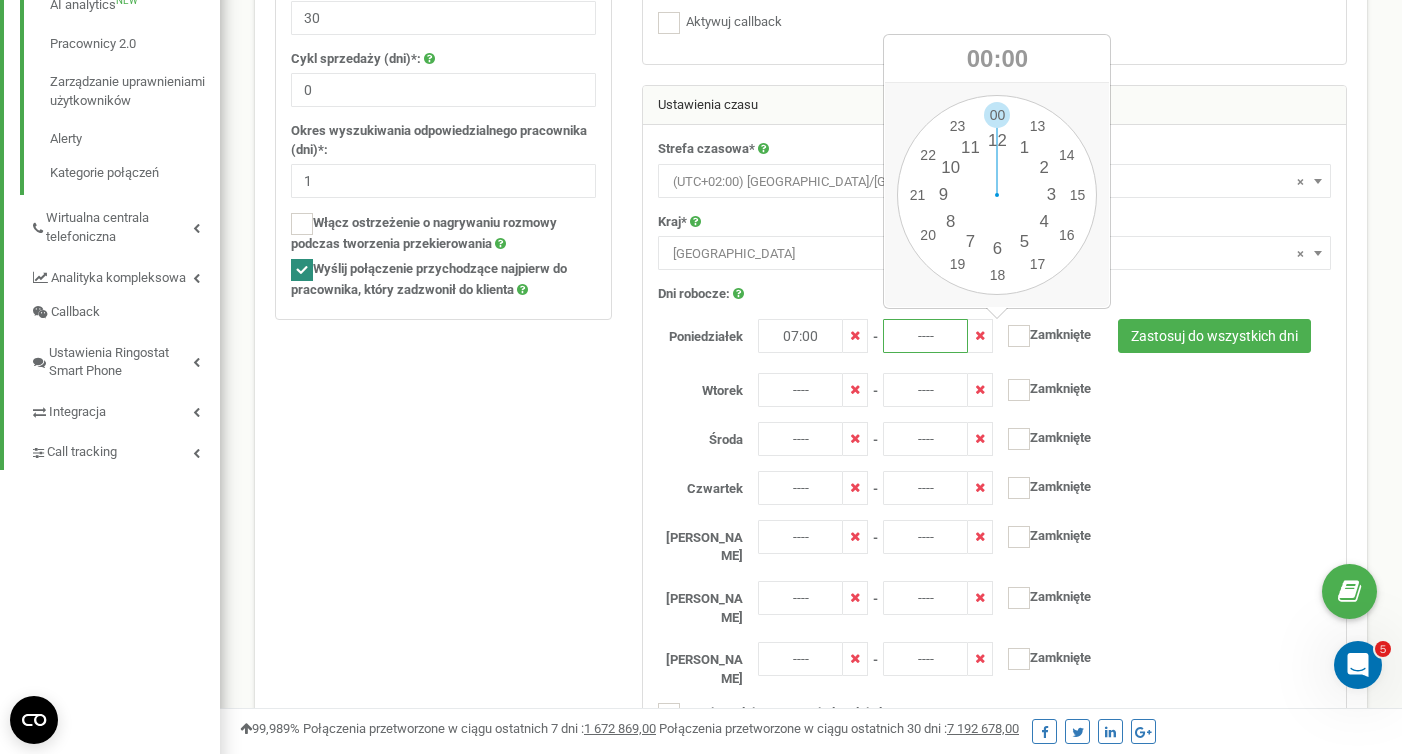 click on "----" at bounding box center (925, 336) 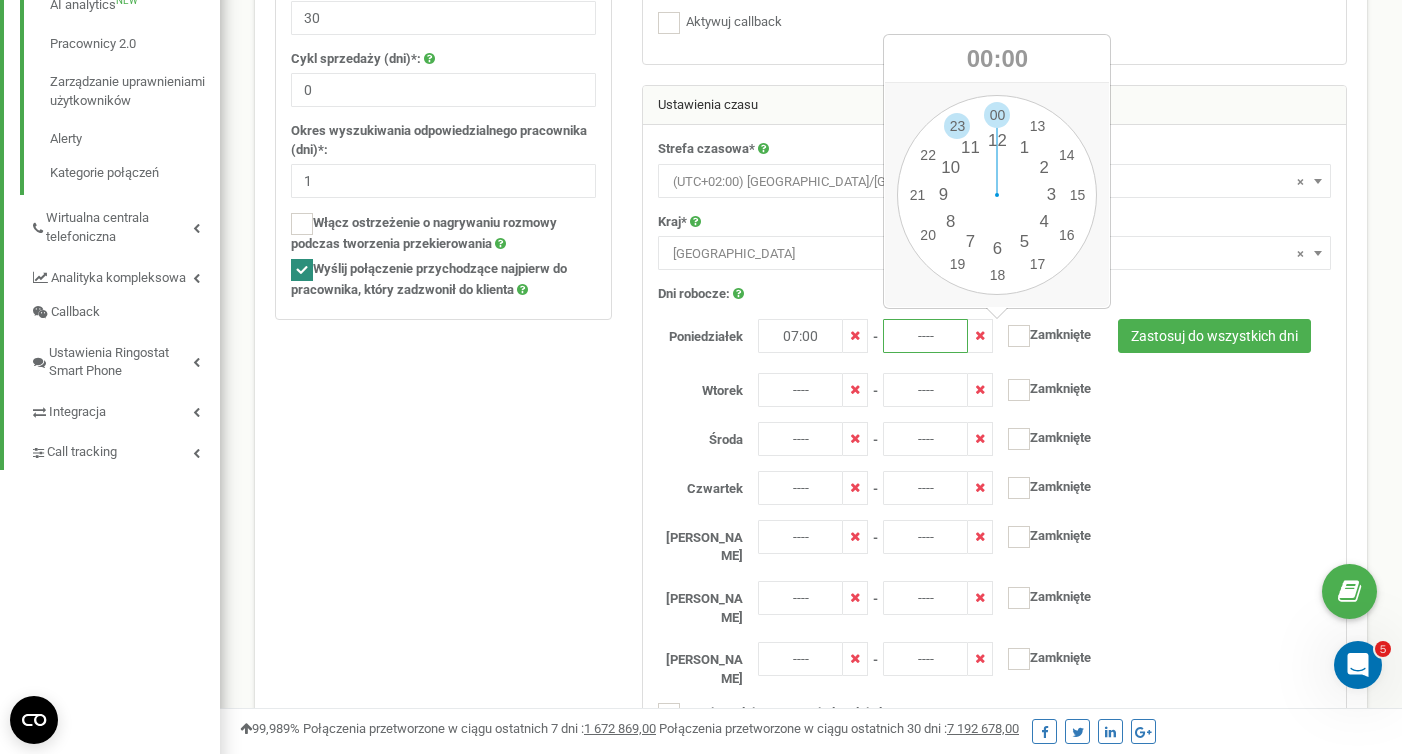 click on "00 1 2 3 4 5 6 7 8 9 10 11 12 13 14 15 16 17 18 19 20 21 22 23 00 05 10 15 20 25 30 35 40 45 50 55" at bounding box center (997, 195) 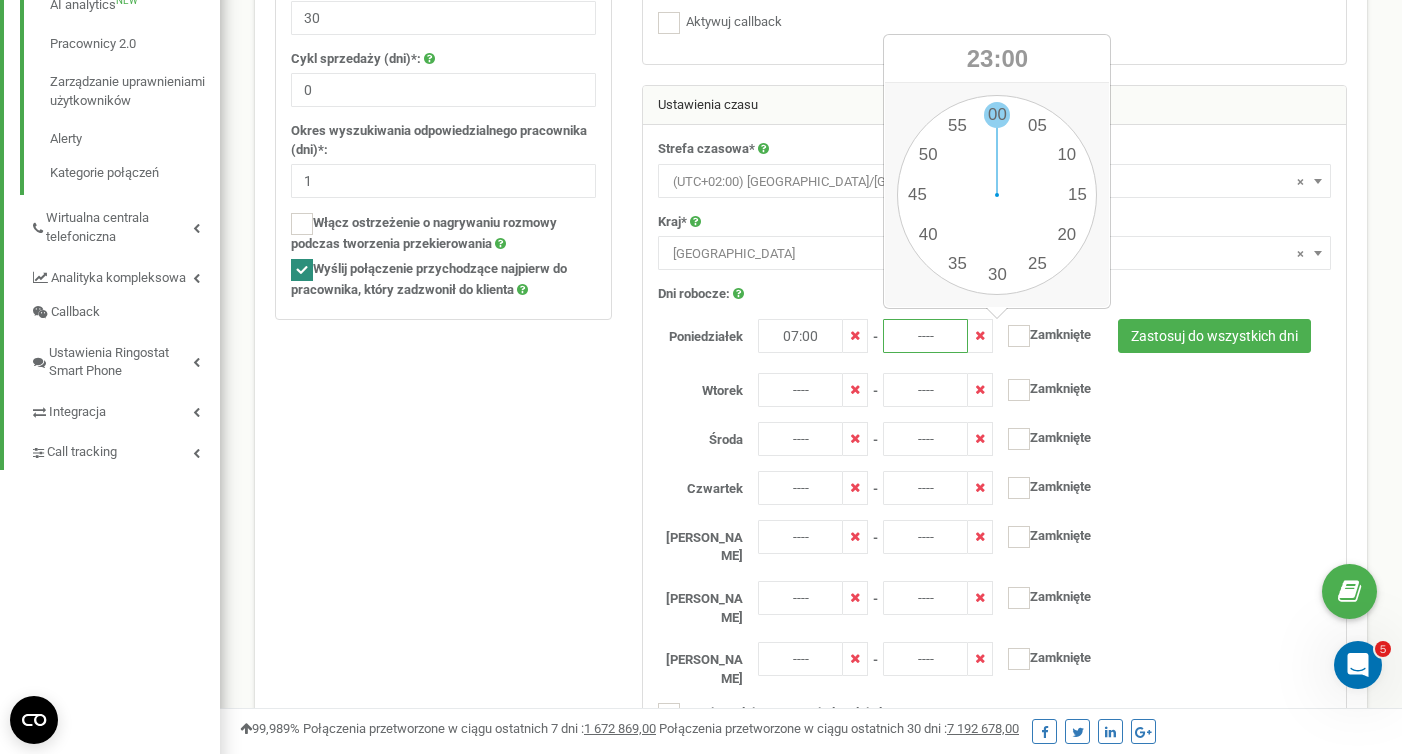 click on "00 1 2 3 4 5 6 7 8 9 10 11 12 13 14 15 16 17 18 19 20 21 22 23 00 05 10 15 20 25 30 35 40 45 50 55" at bounding box center [997, 195] 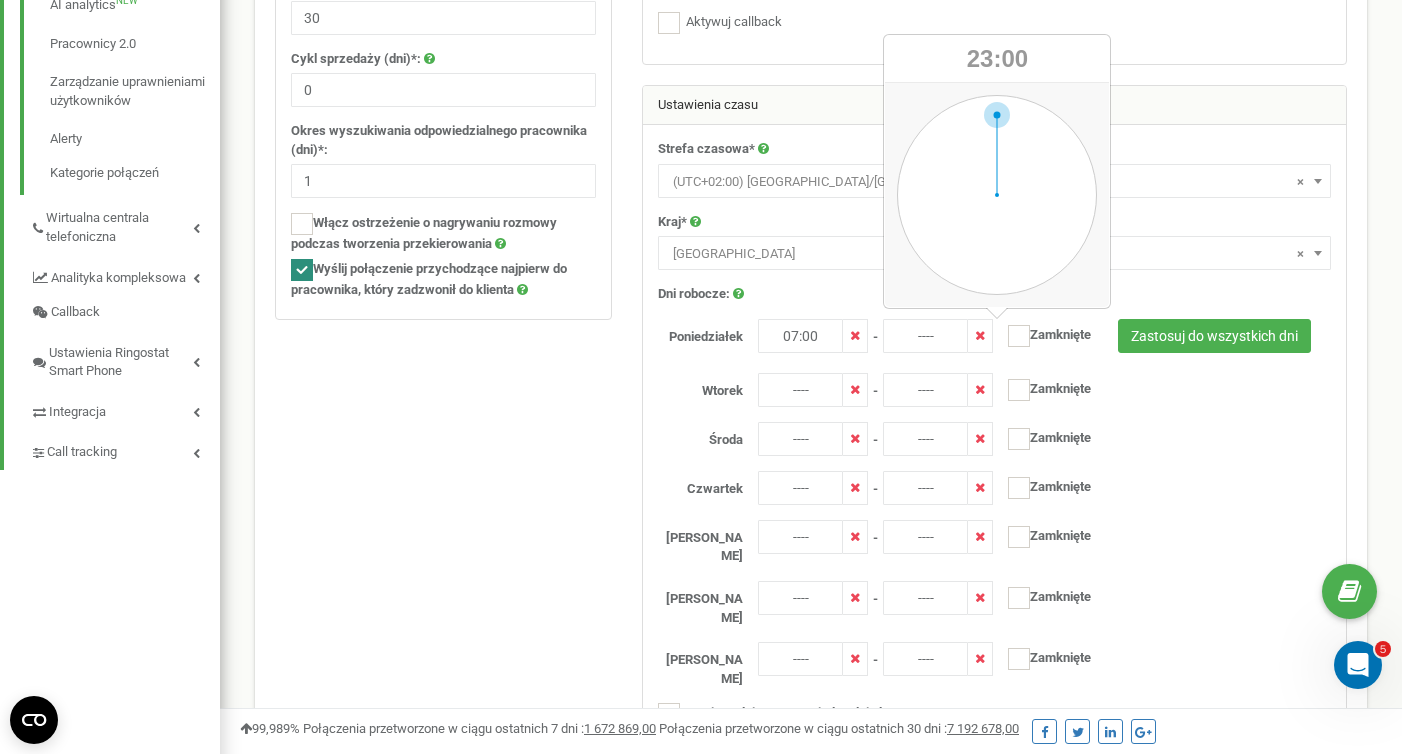 type on "23:00" 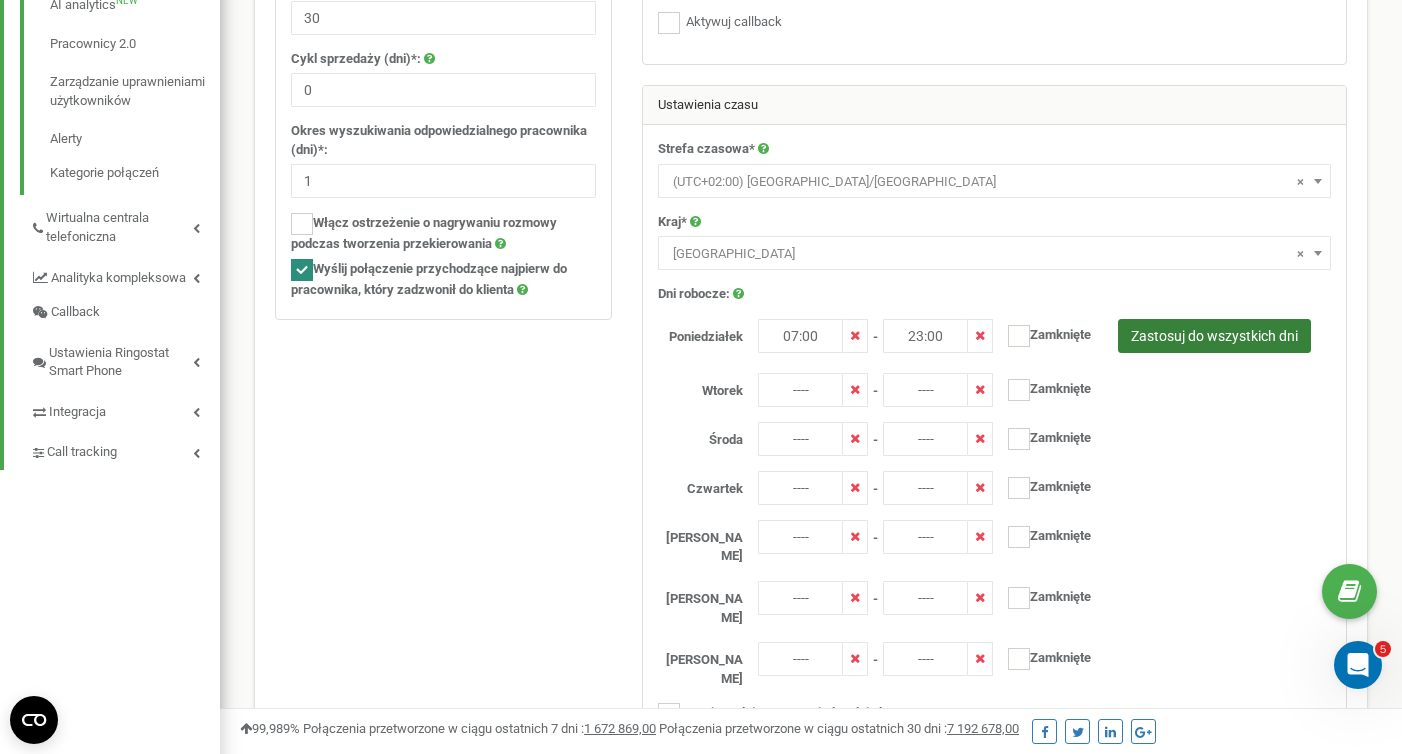 click on "Zastosuj do wszystkich dni" at bounding box center (1214, 336) 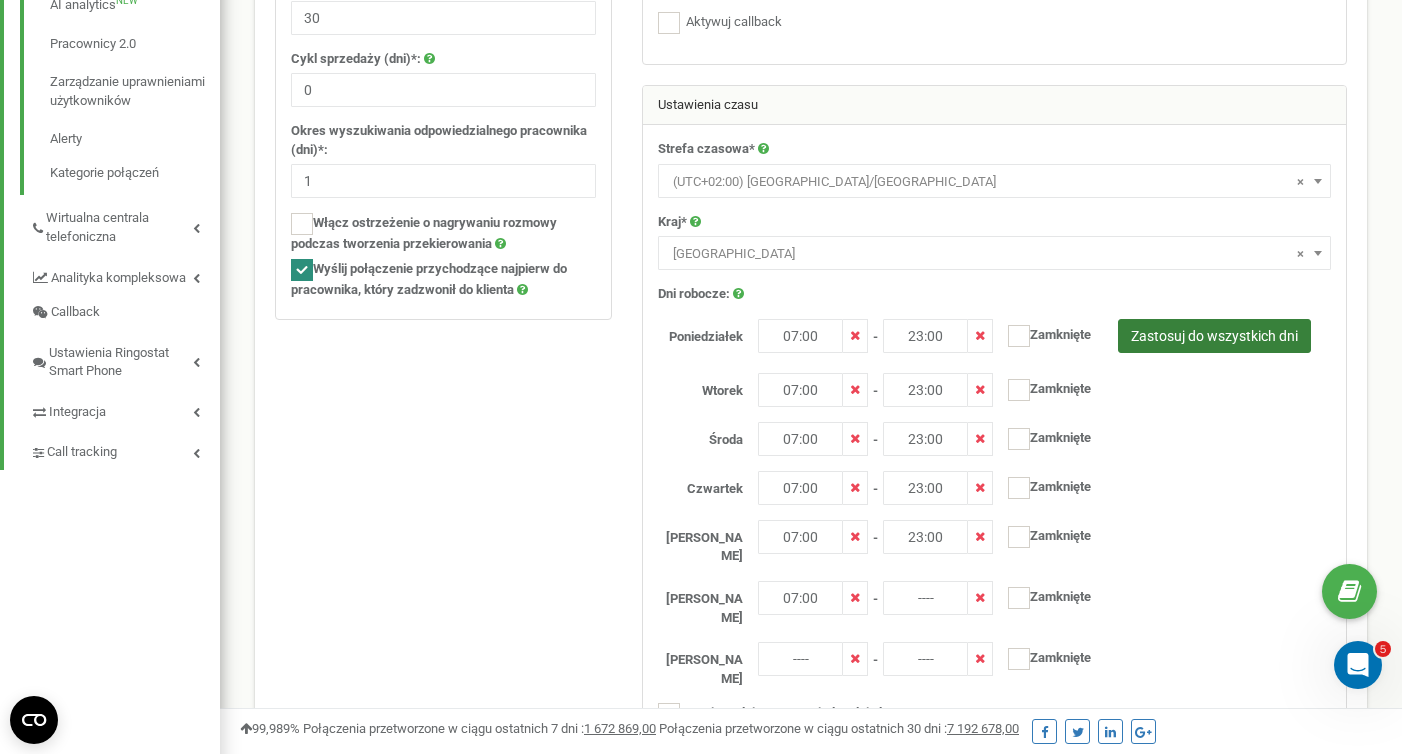 type on "23:00" 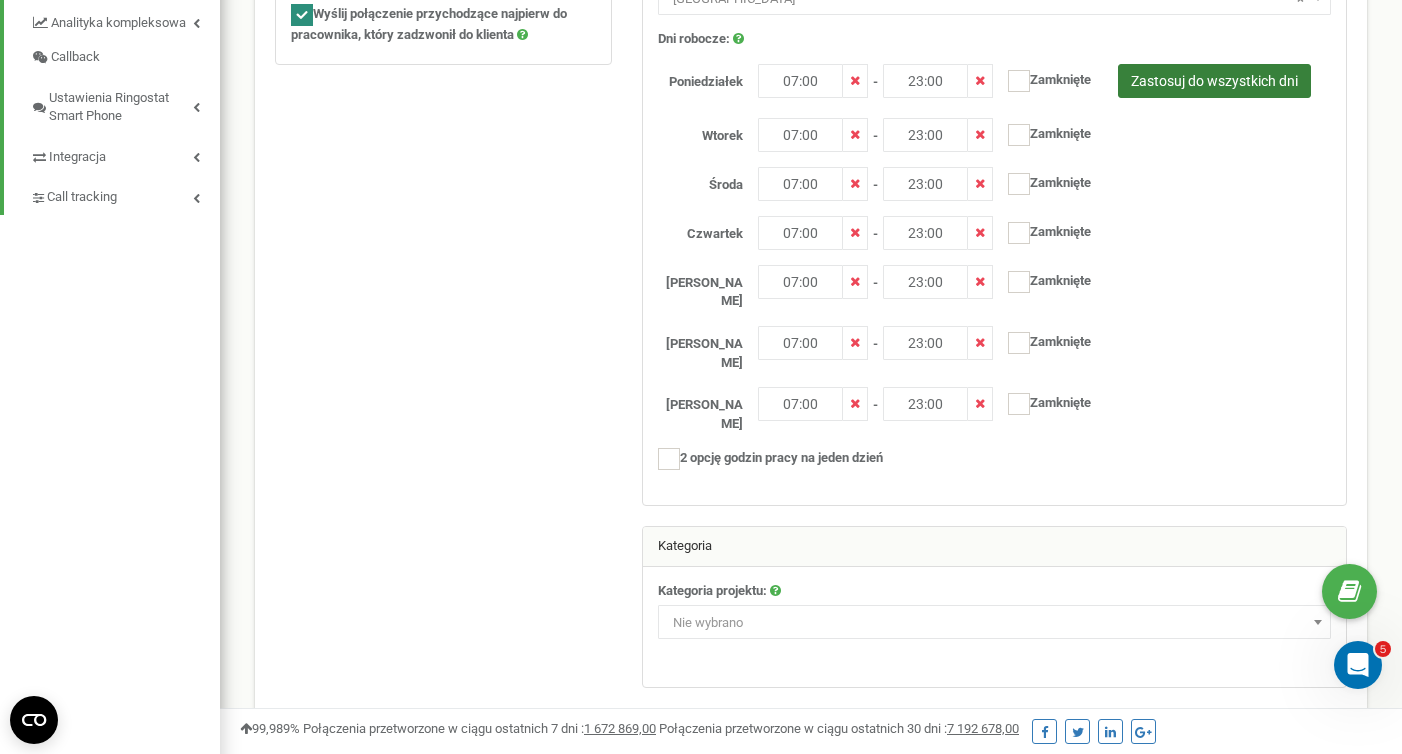 scroll, scrollTop: 874, scrollLeft: 0, axis: vertical 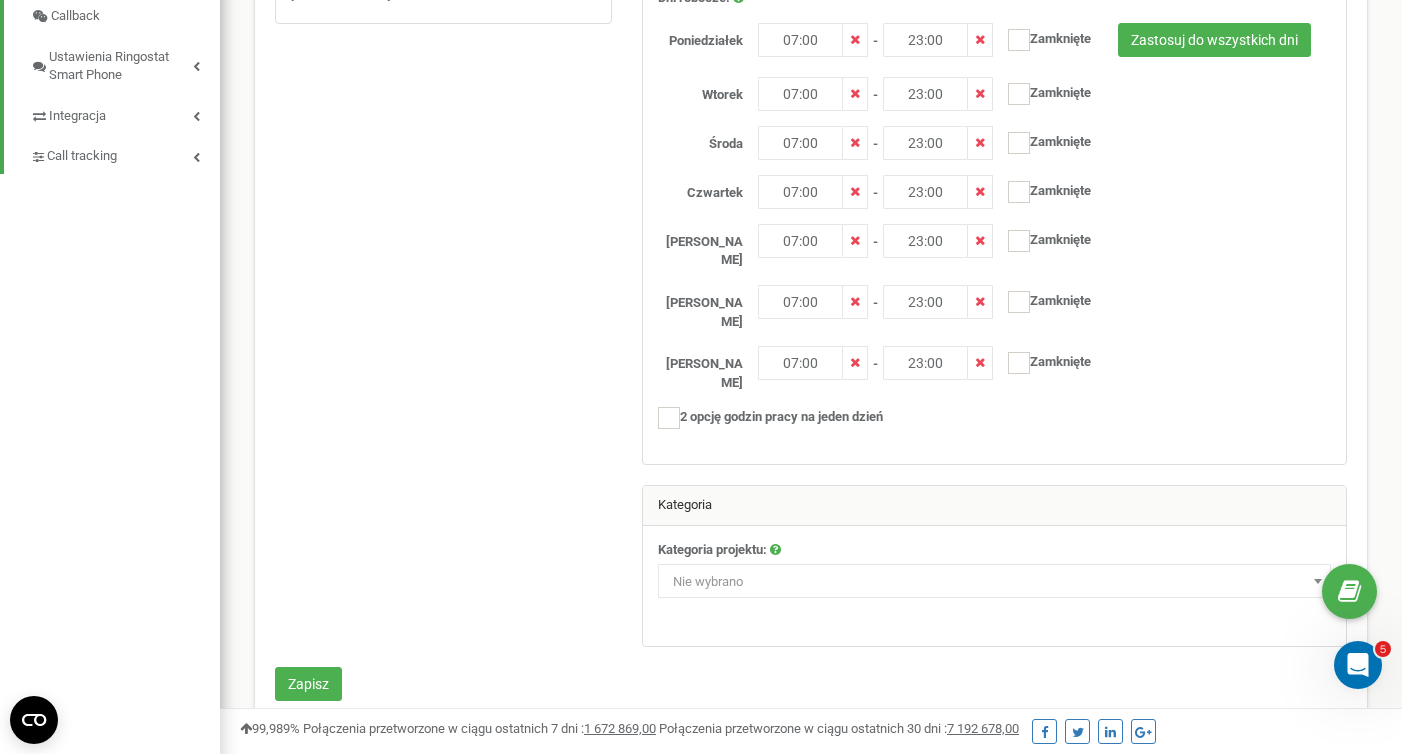 click on "Nie wybrano" at bounding box center (708, 581) 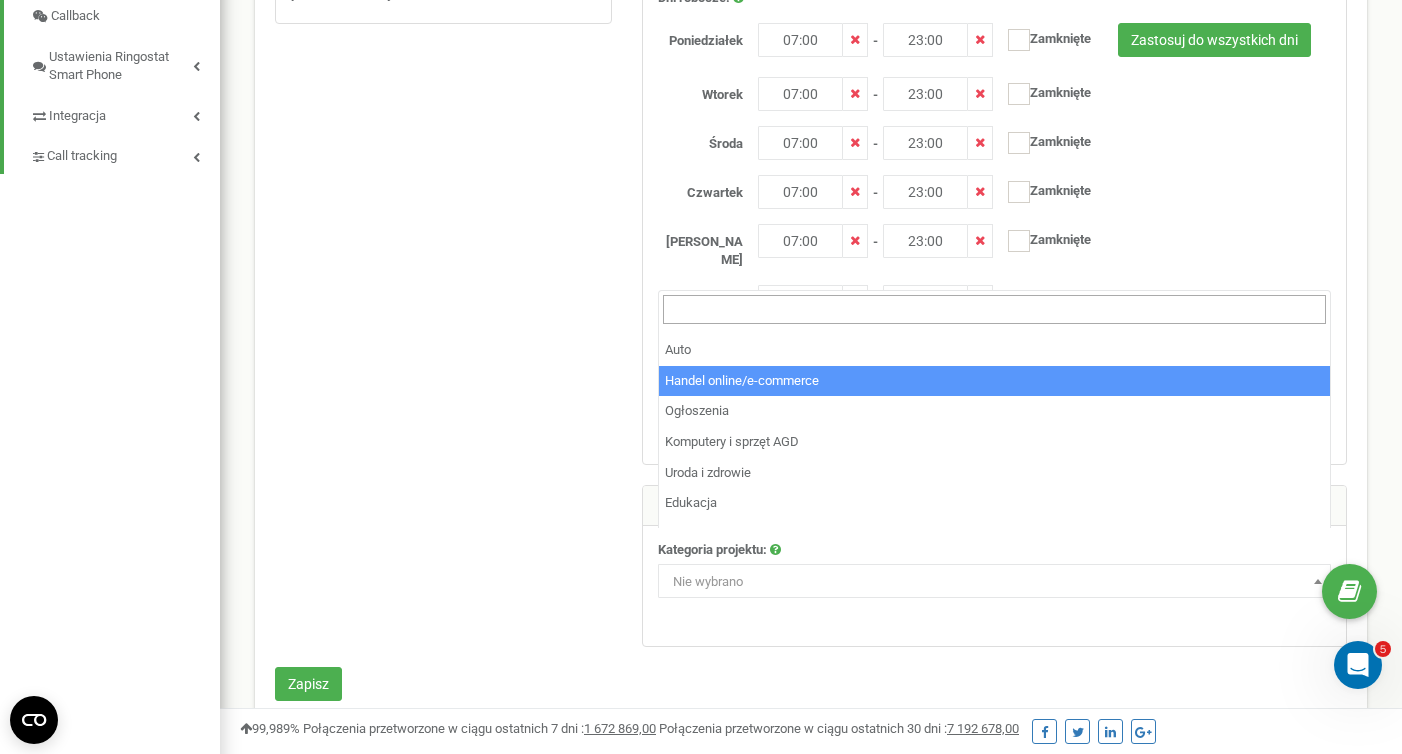 scroll, scrollTop: 301, scrollLeft: 0, axis: vertical 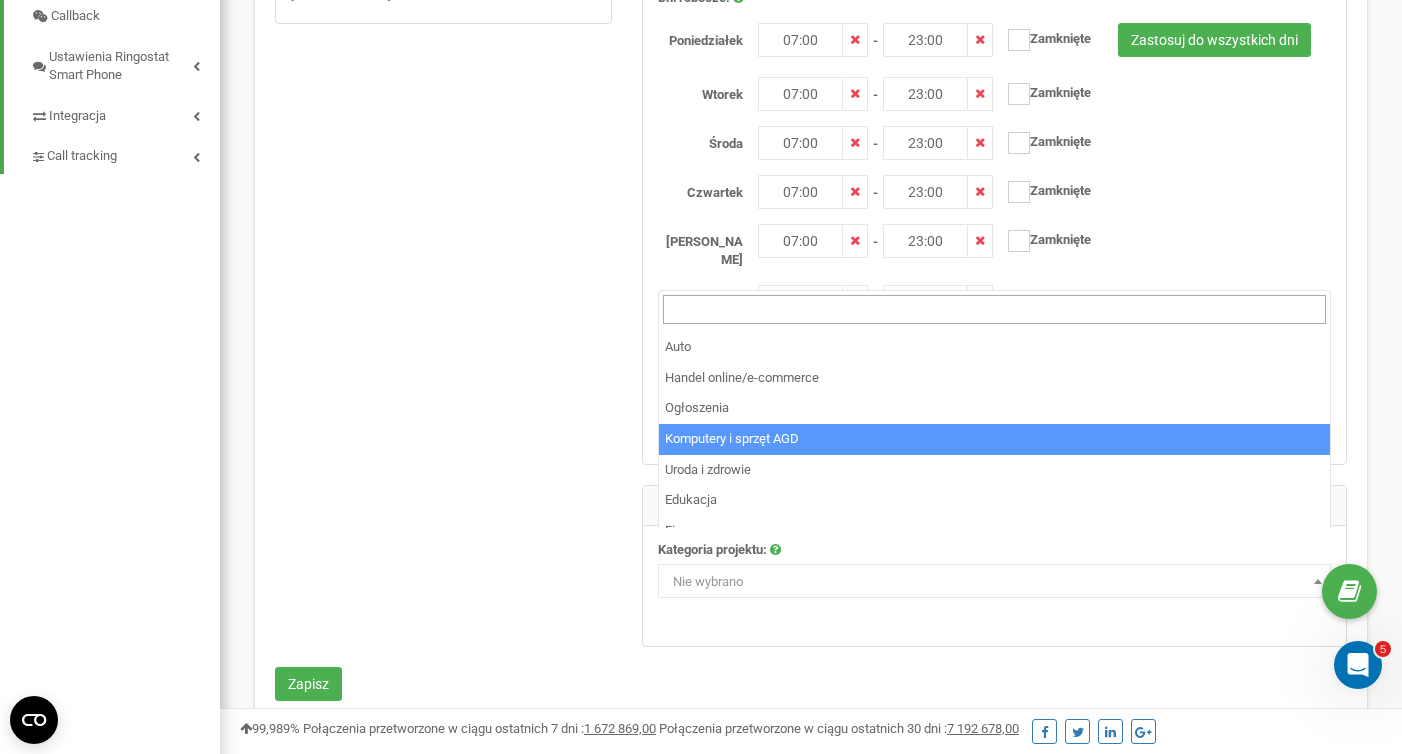select on "14" 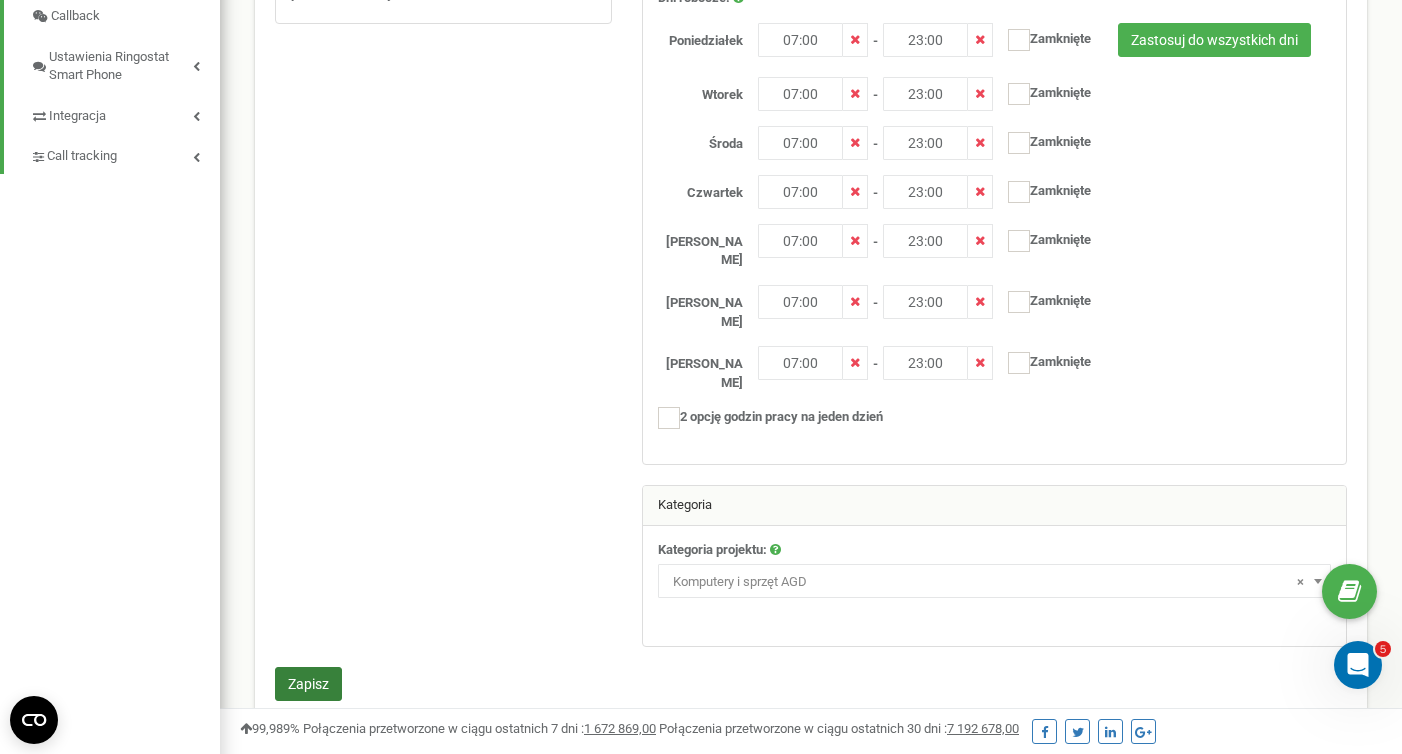 click on "Zapisz" at bounding box center (308, 684) 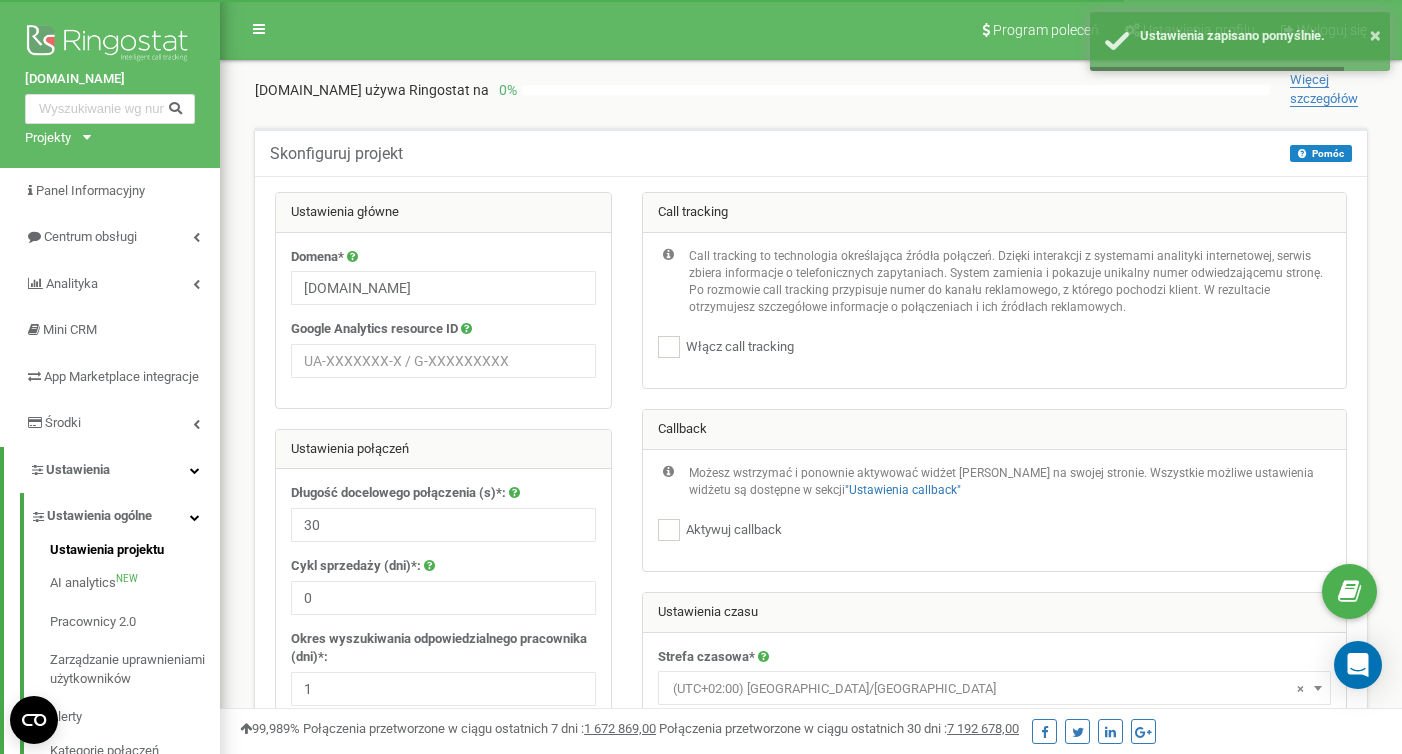 scroll, scrollTop: 0, scrollLeft: 0, axis: both 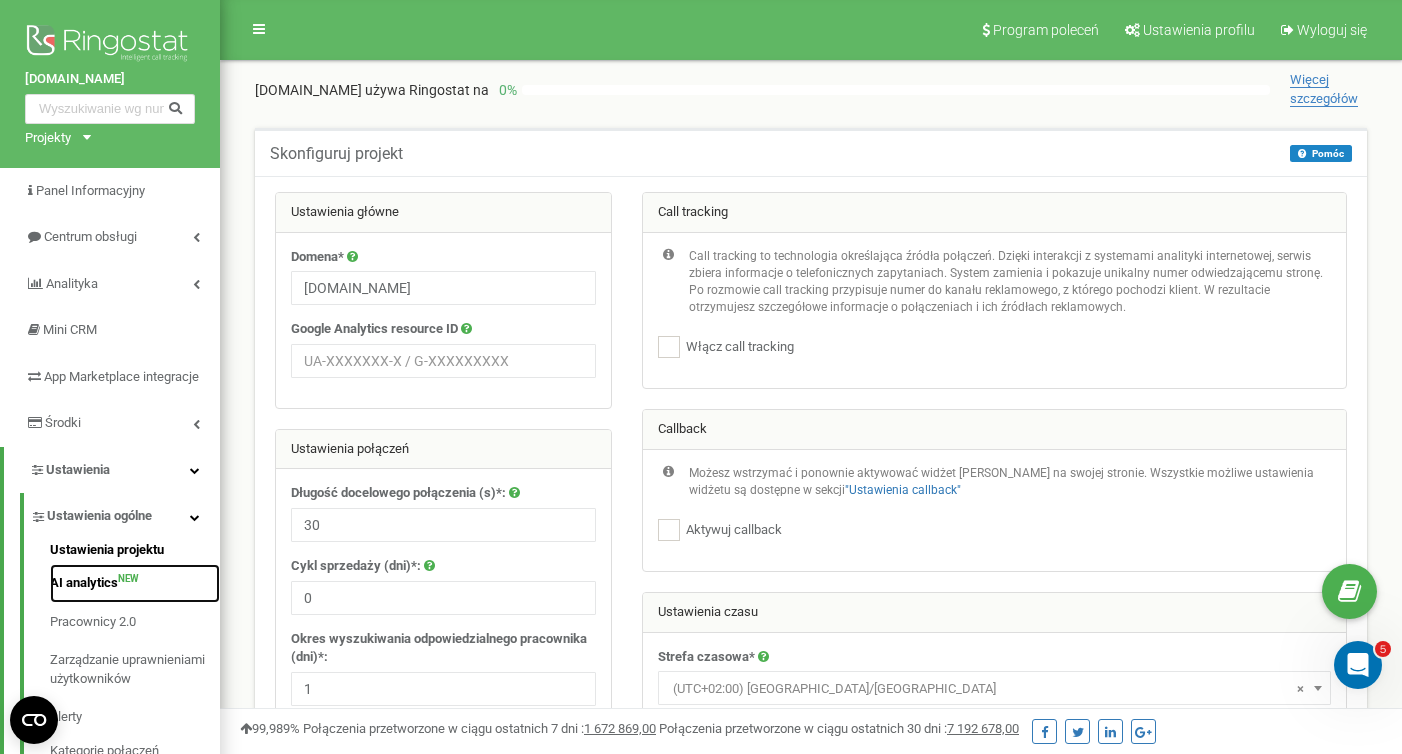 click on "AI analytics NEW" at bounding box center (135, 583) 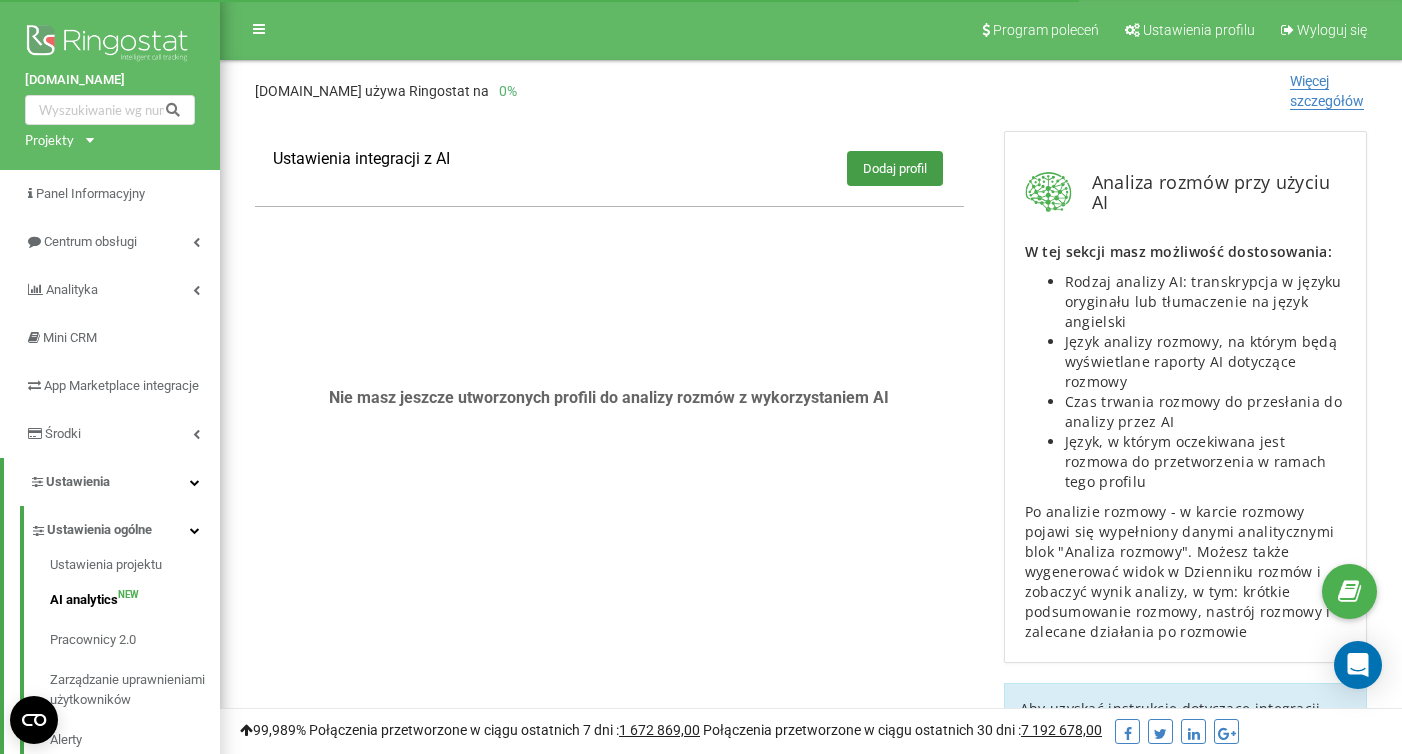 scroll, scrollTop: 0, scrollLeft: 0, axis: both 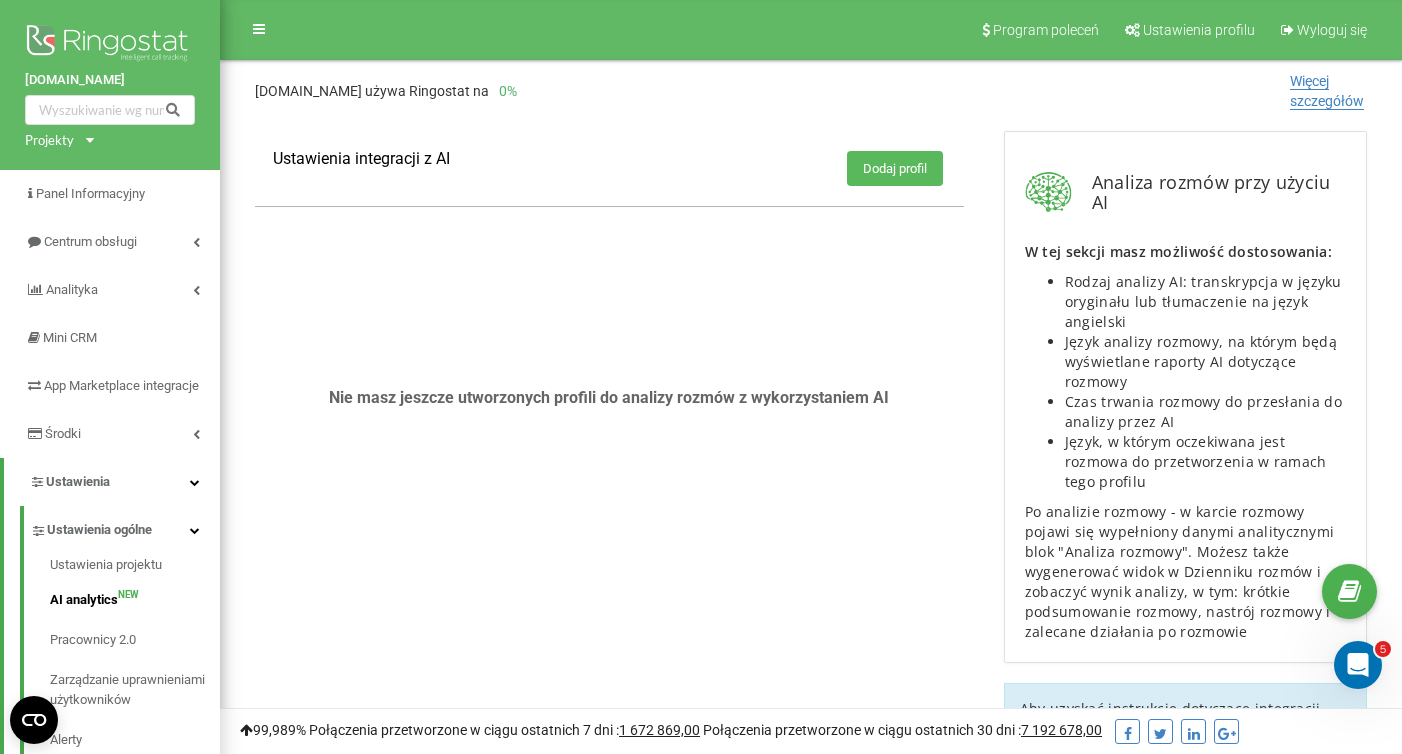 click on "Dodaj profil" at bounding box center [895, 168] 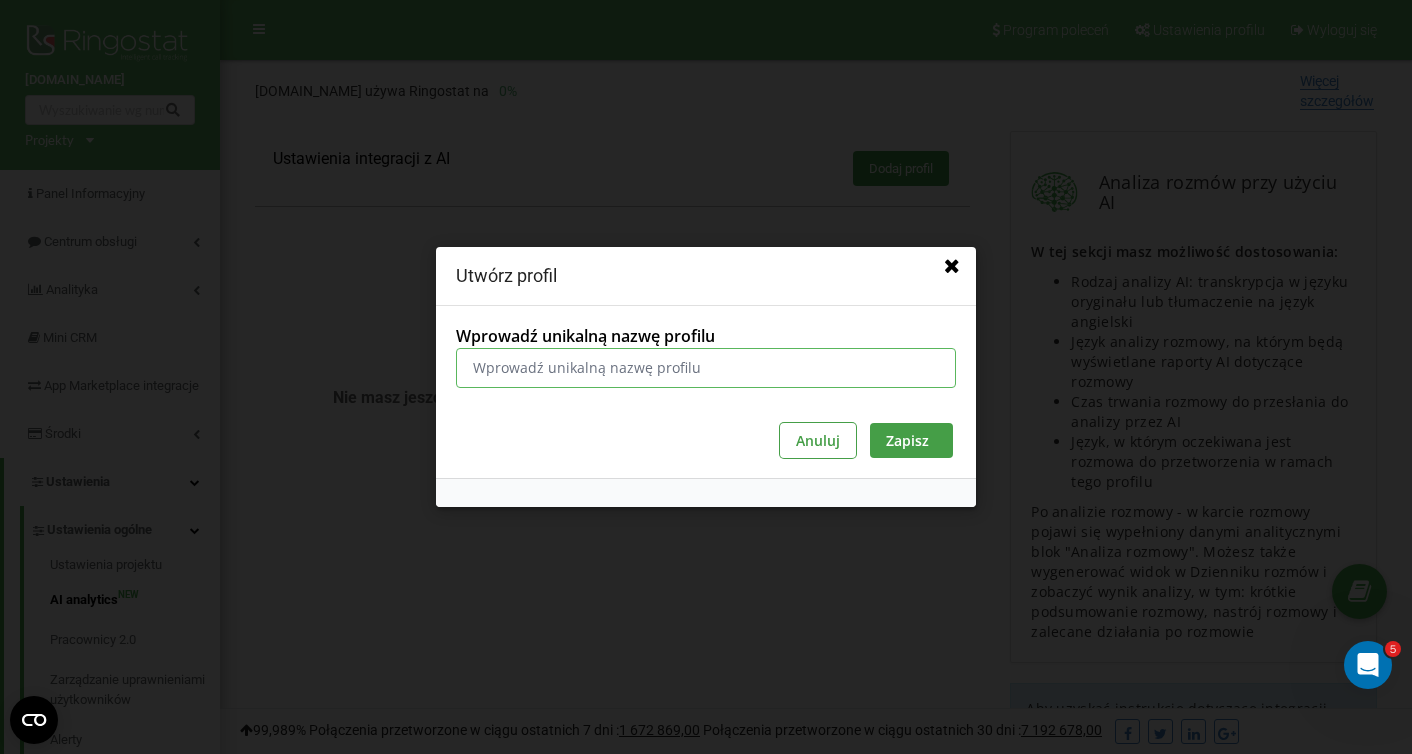 click on "Wprowadź unikalną nazwę profilu" at bounding box center [706, 368] 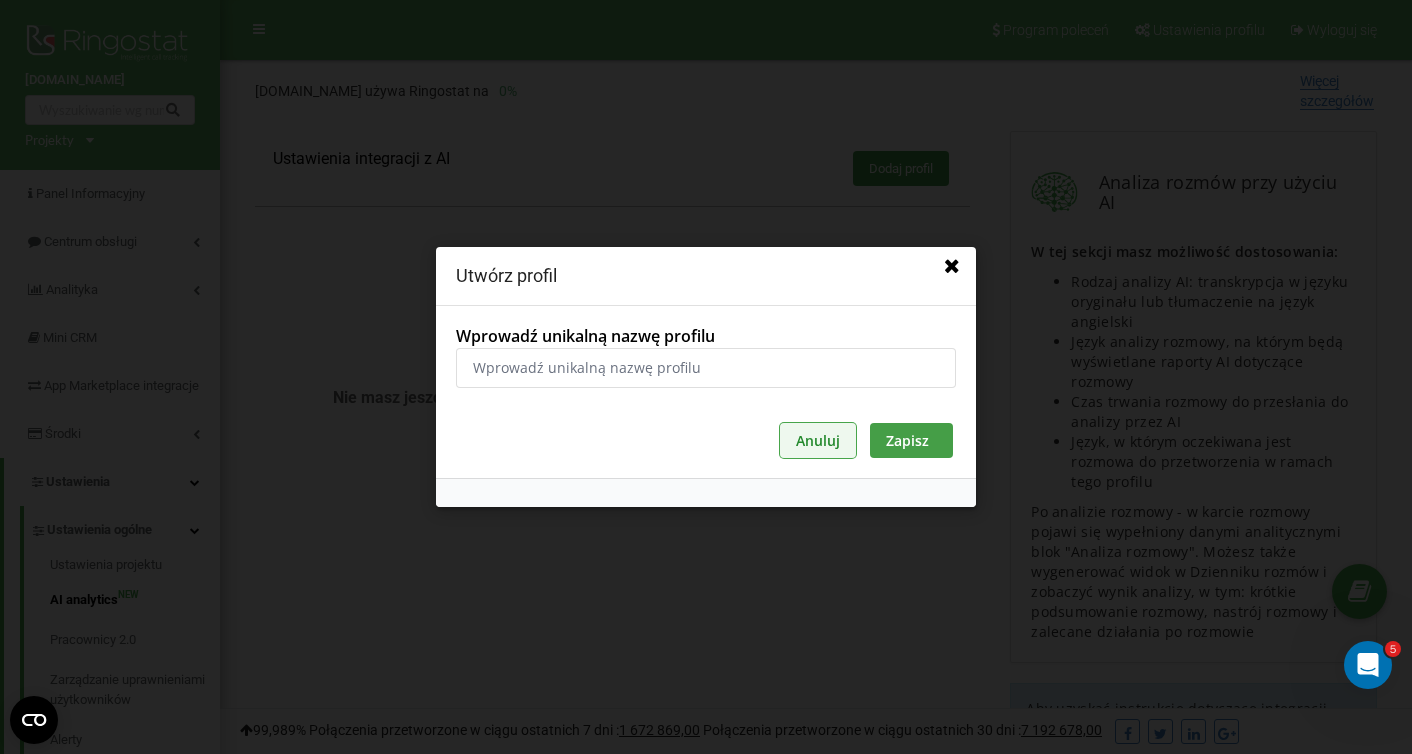 click on "Anuluj" at bounding box center (818, 440) 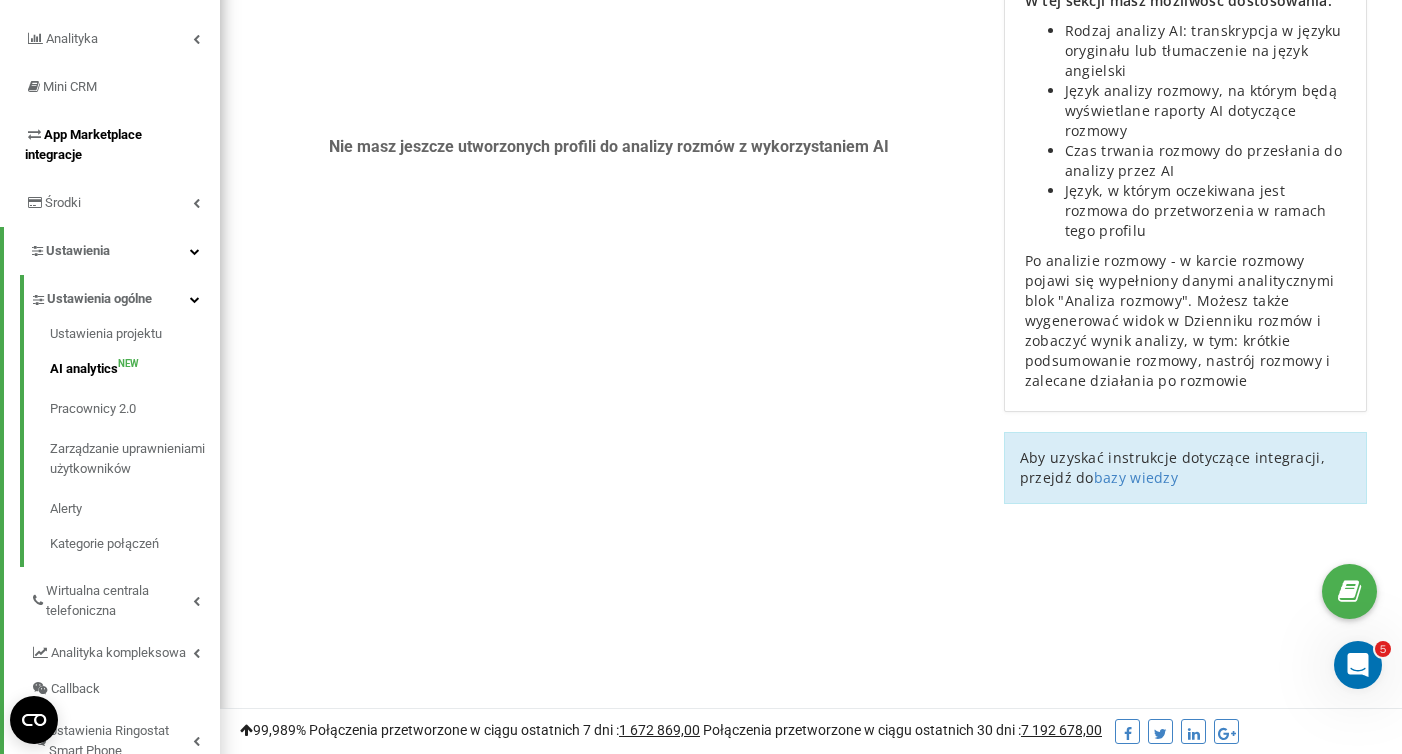 scroll, scrollTop: 257, scrollLeft: 0, axis: vertical 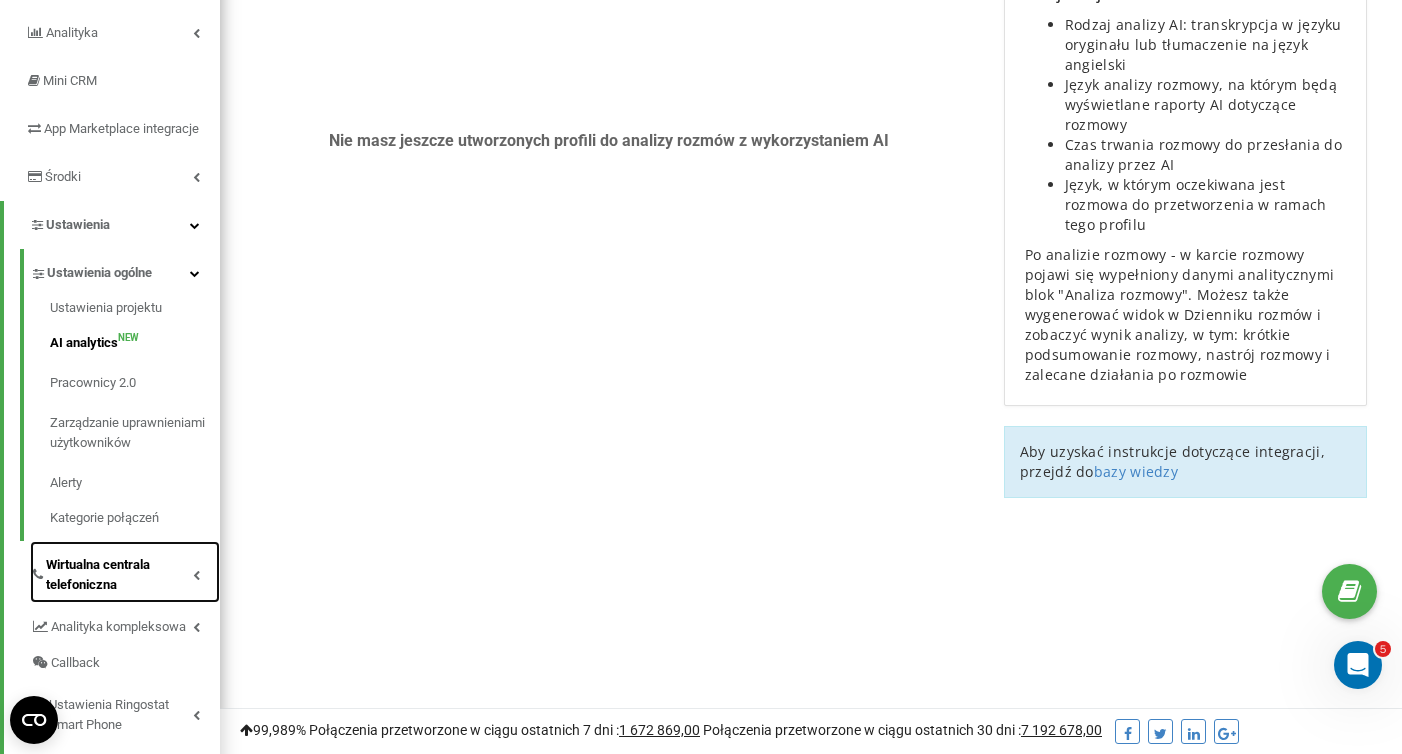 click on "Wirtualna centrala telefoniczna" at bounding box center [119, 575] 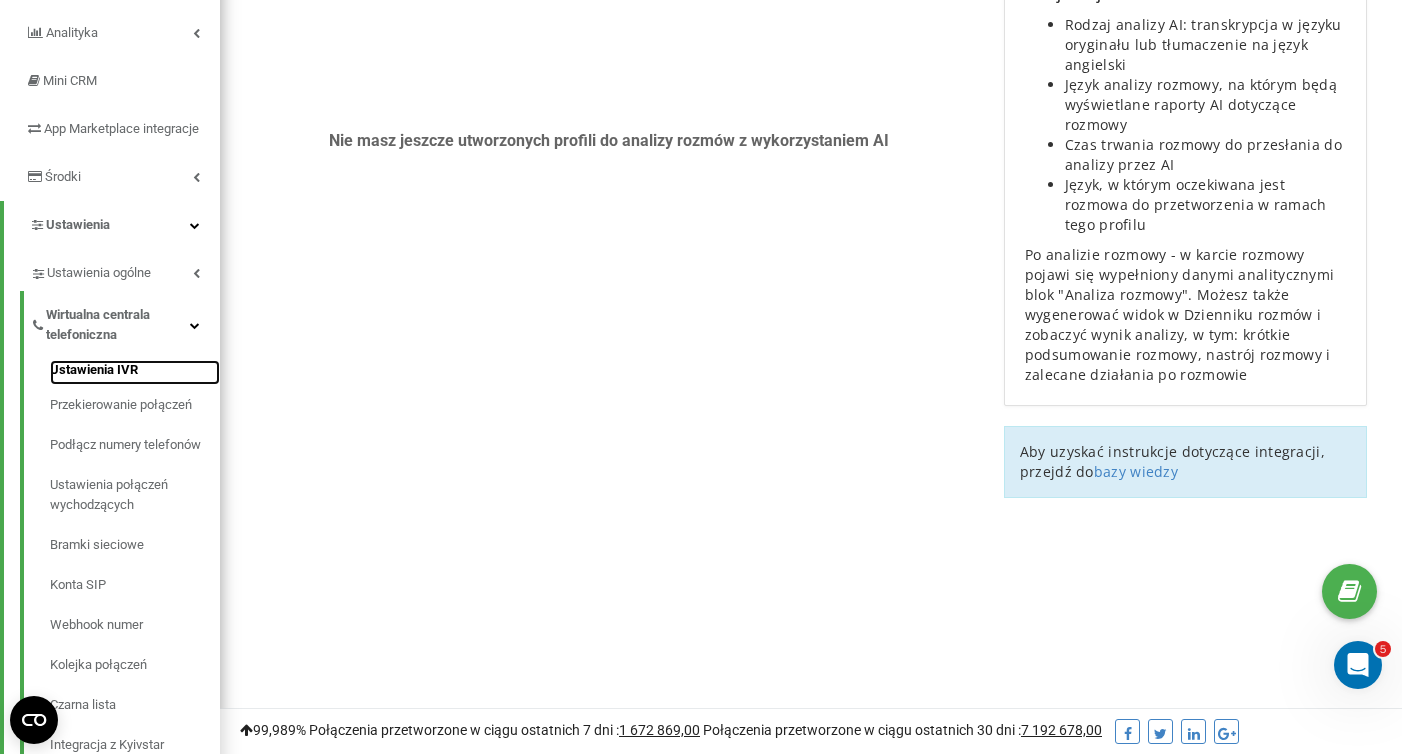 click on "Ustawienia IVR" at bounding box center [135, 372] 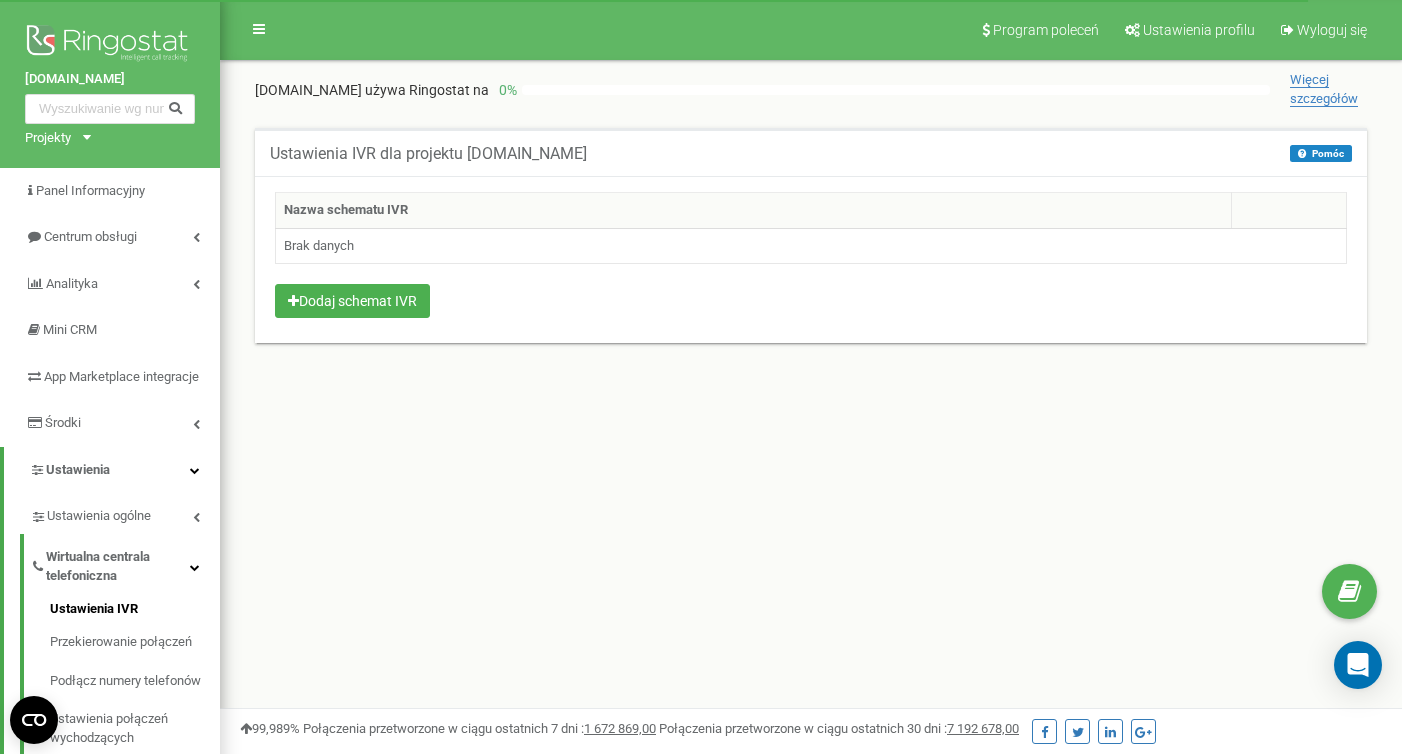 scroll, scrollTop: 0, scrollLeft: 0, axis: both 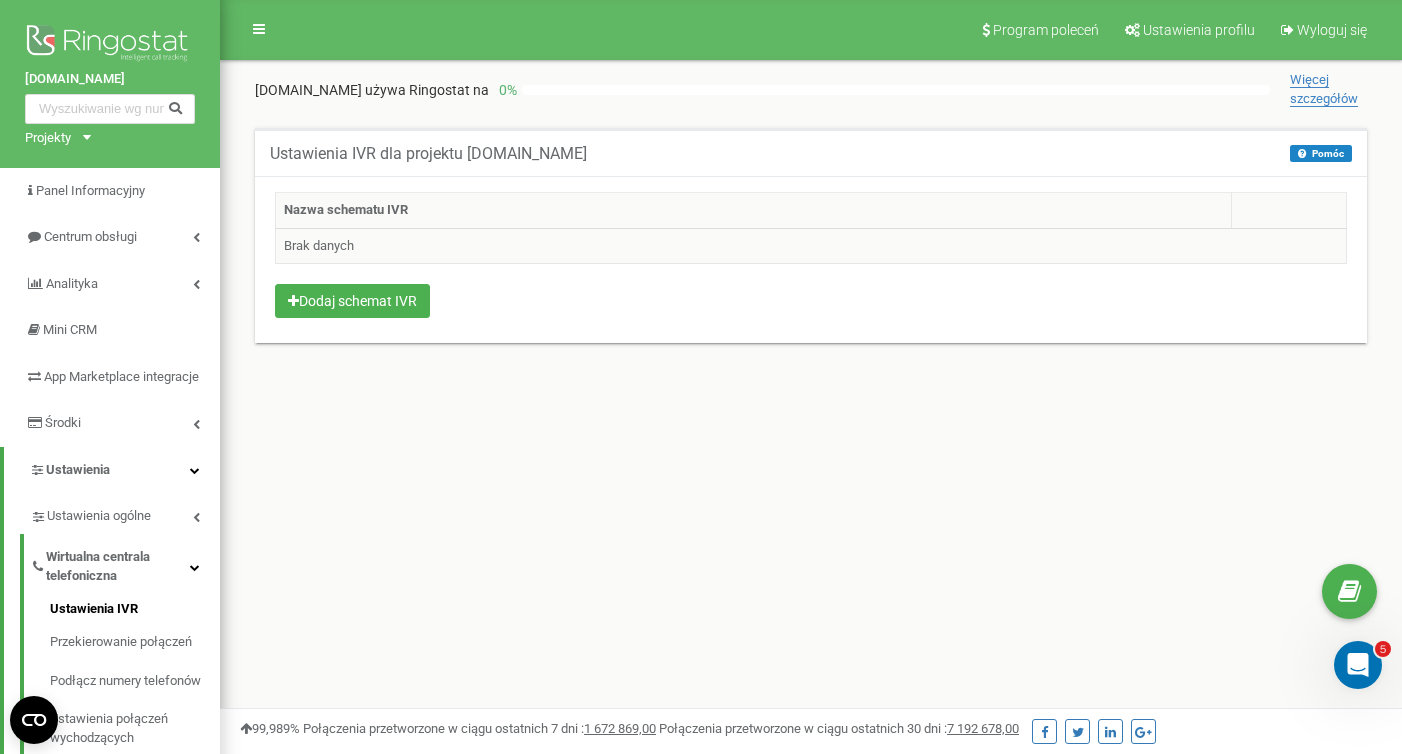 click on "Brak danych" at bounding box center (811, 246) 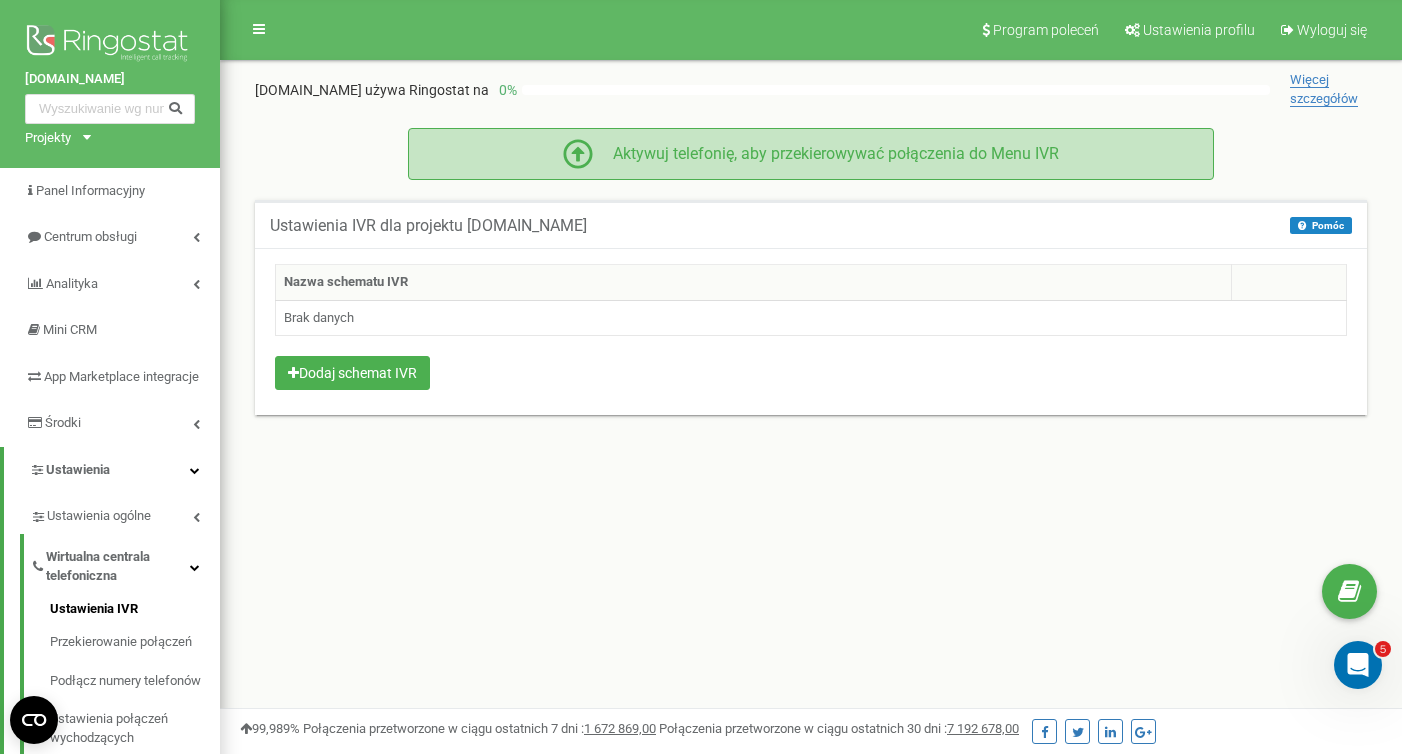 click on "Aktywuj telefonię, aby przekierowywać połączenia do Menu IVR" at bounding box center (811, 154) 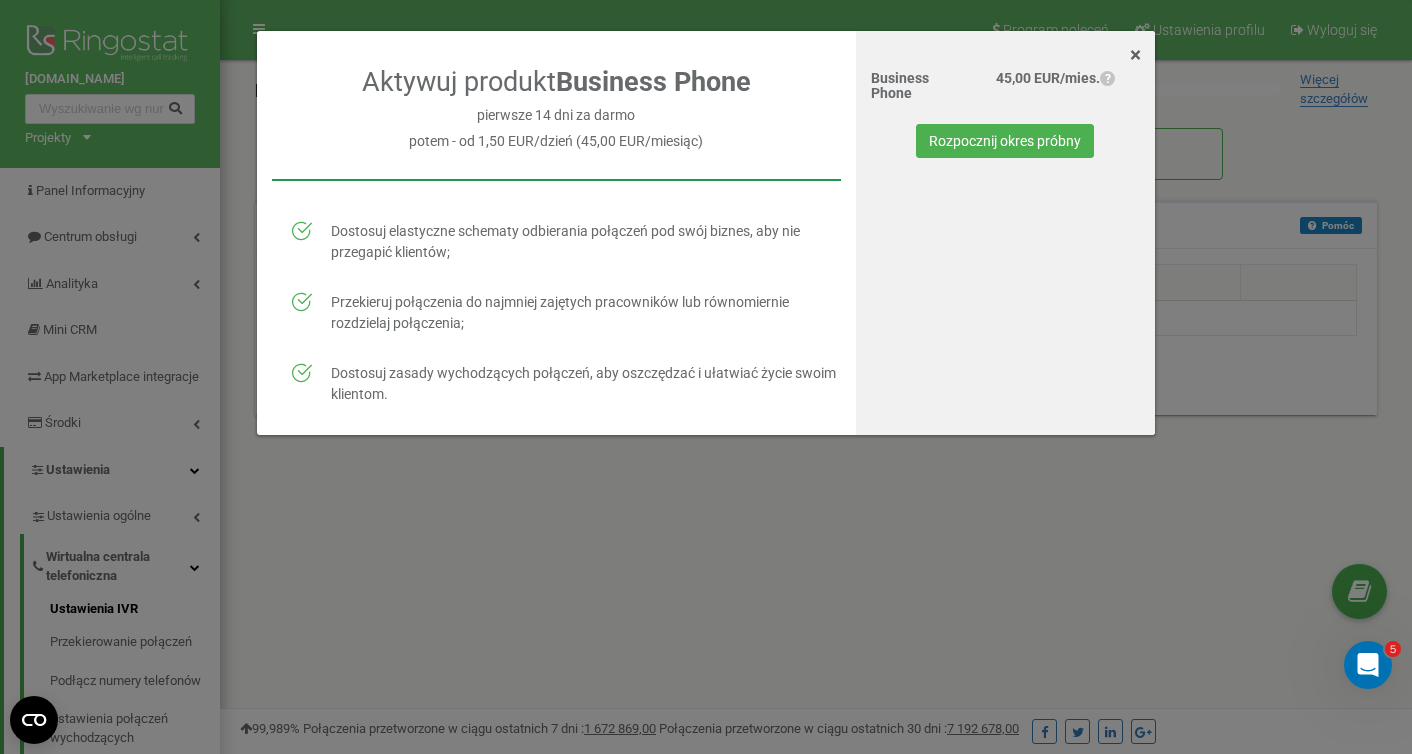 click on "×" at bounding box center [1135, 55] 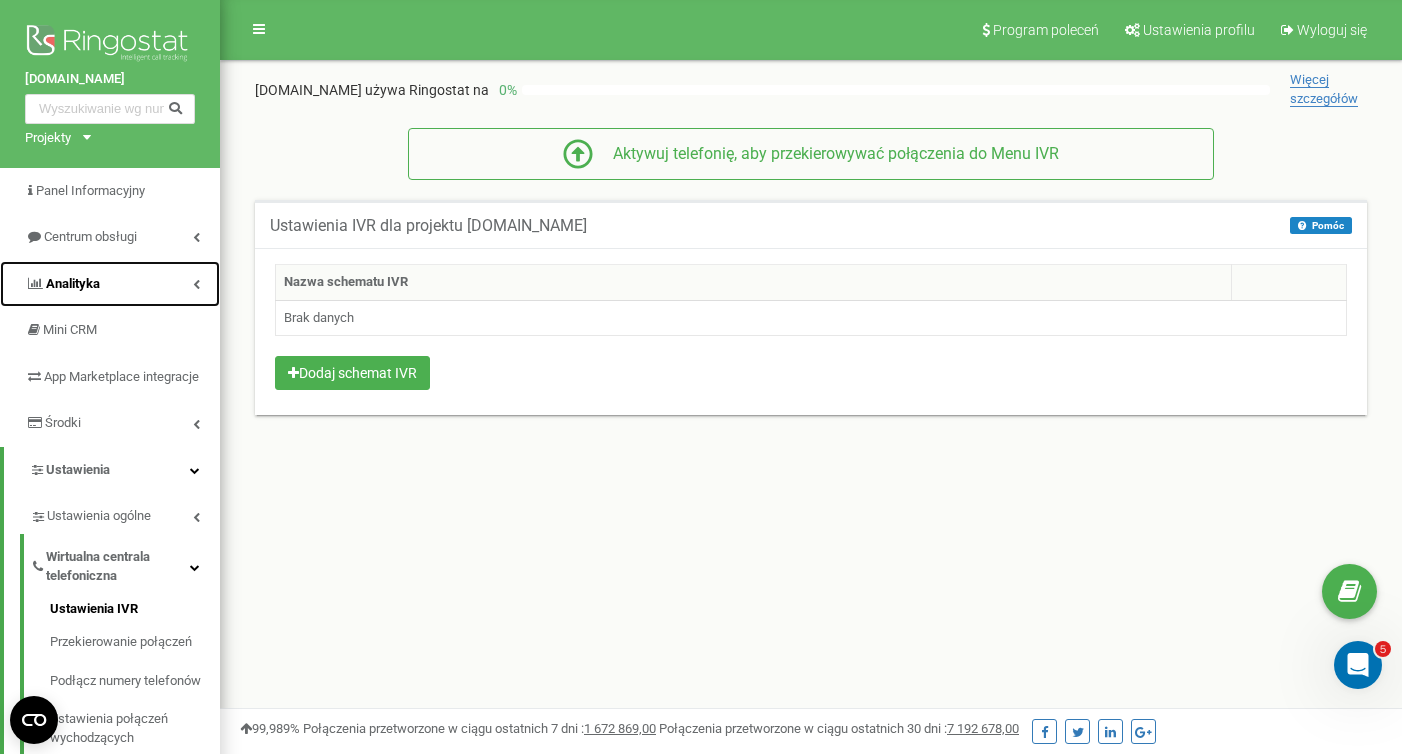 click on "Analityka" at bounding box center (73, 283) 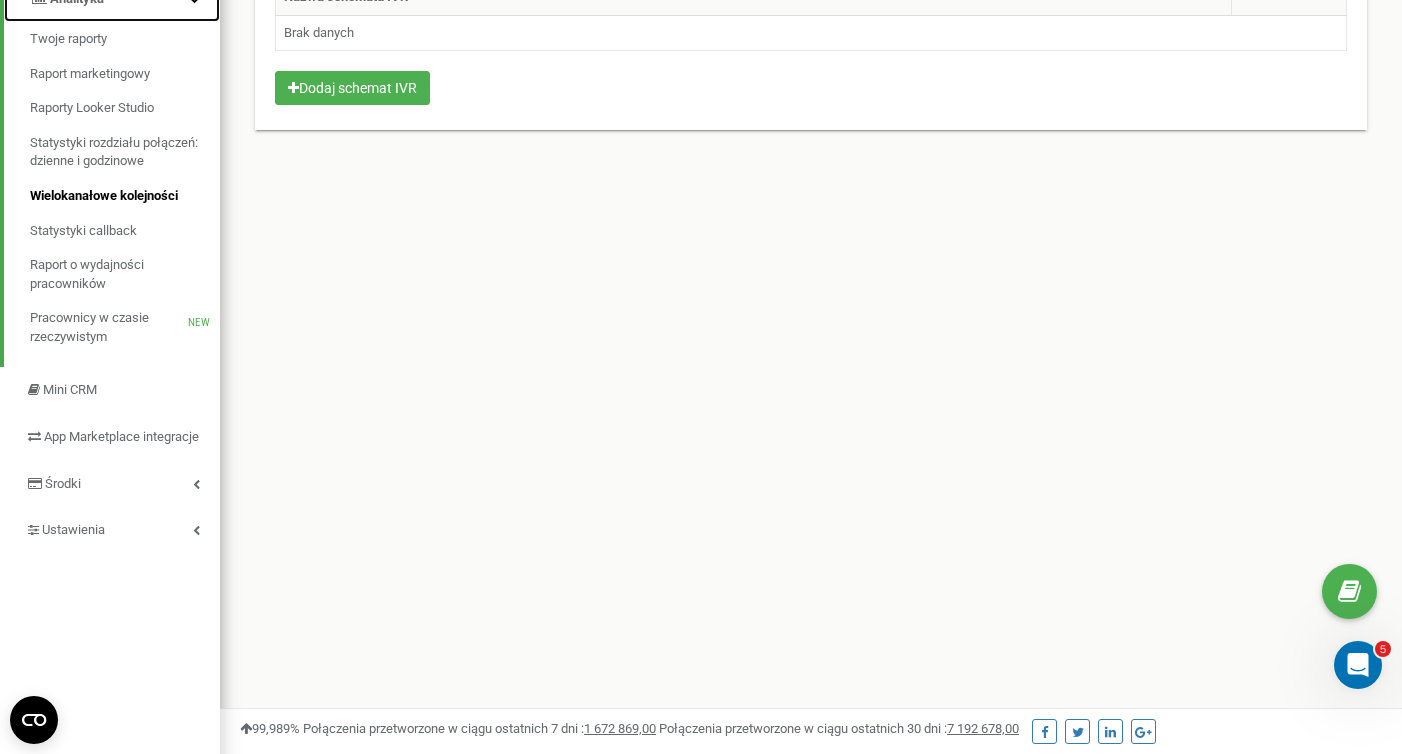 scroll, scrollTop: 446, scrollLeft: 0, axis: vertical 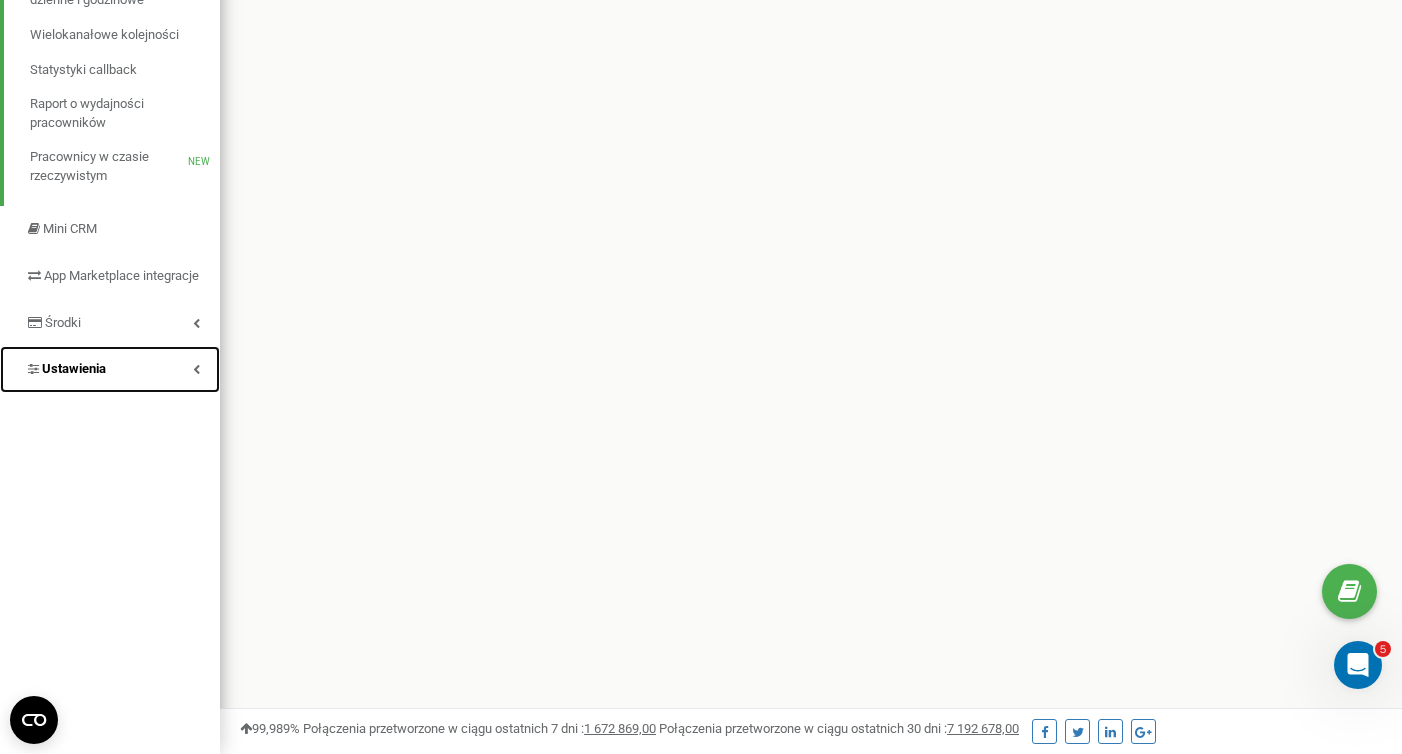 click on "Ustawienia" at bounding box center [74, 368] 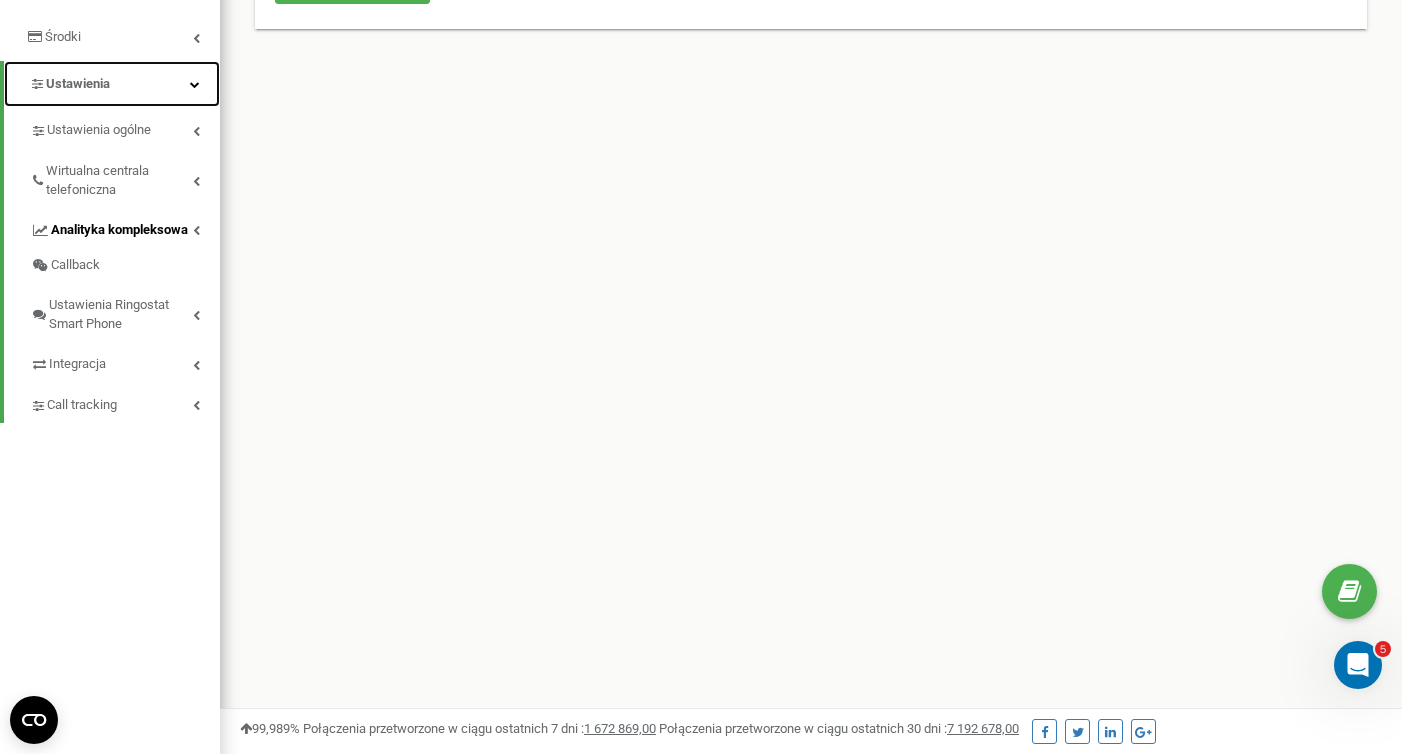 scroll, scrollTop: 446, scrollLeft: 0, axis: vertical 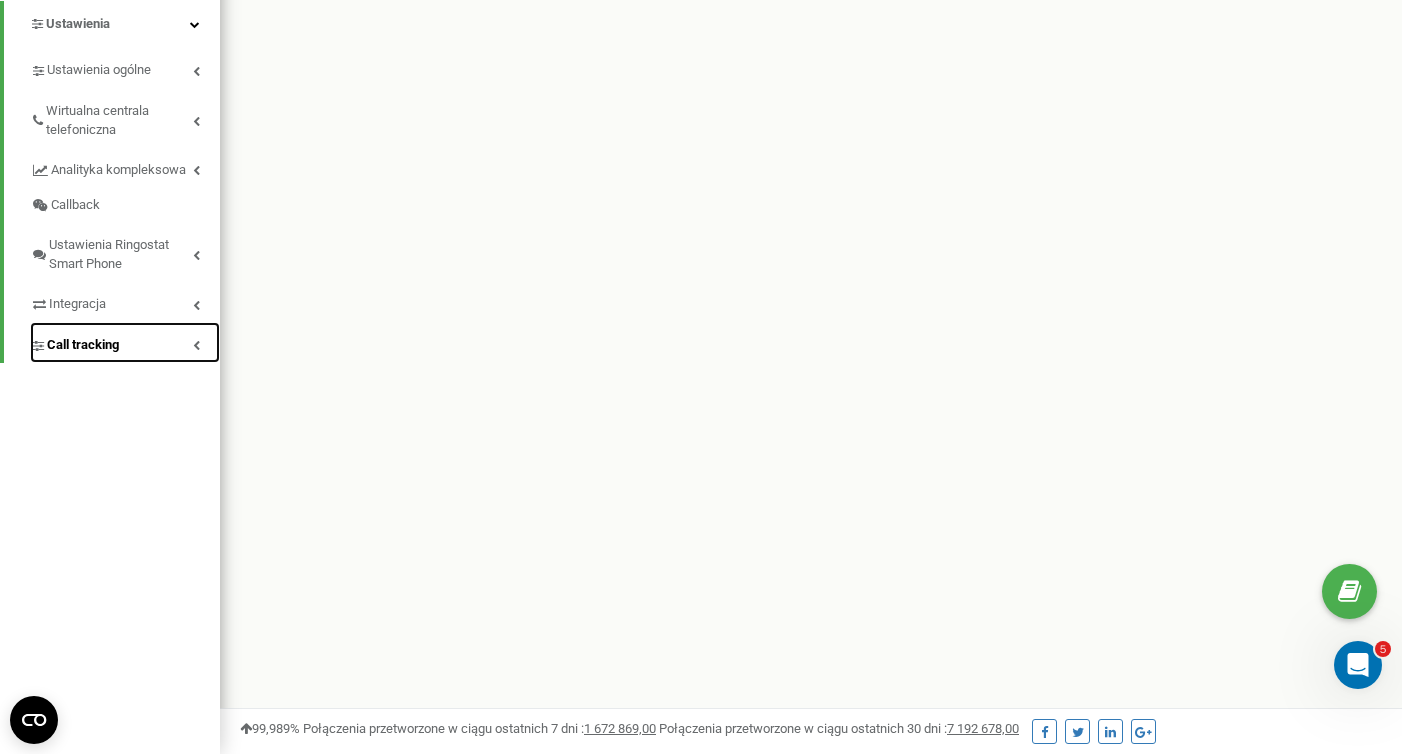 click on "Call tracking" at bounding box center (83, 345) 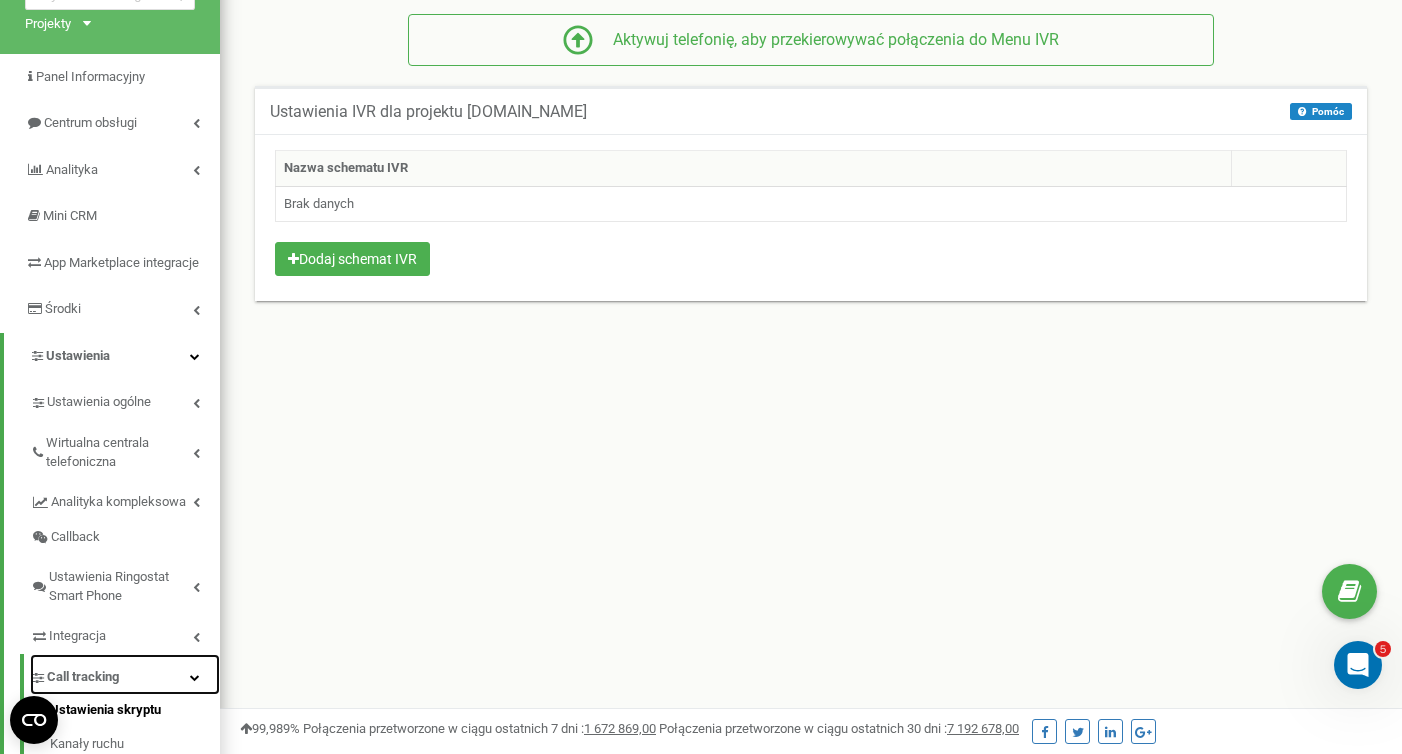scroll, scrollTop: 0, scrollLeft: 0, axis: both 